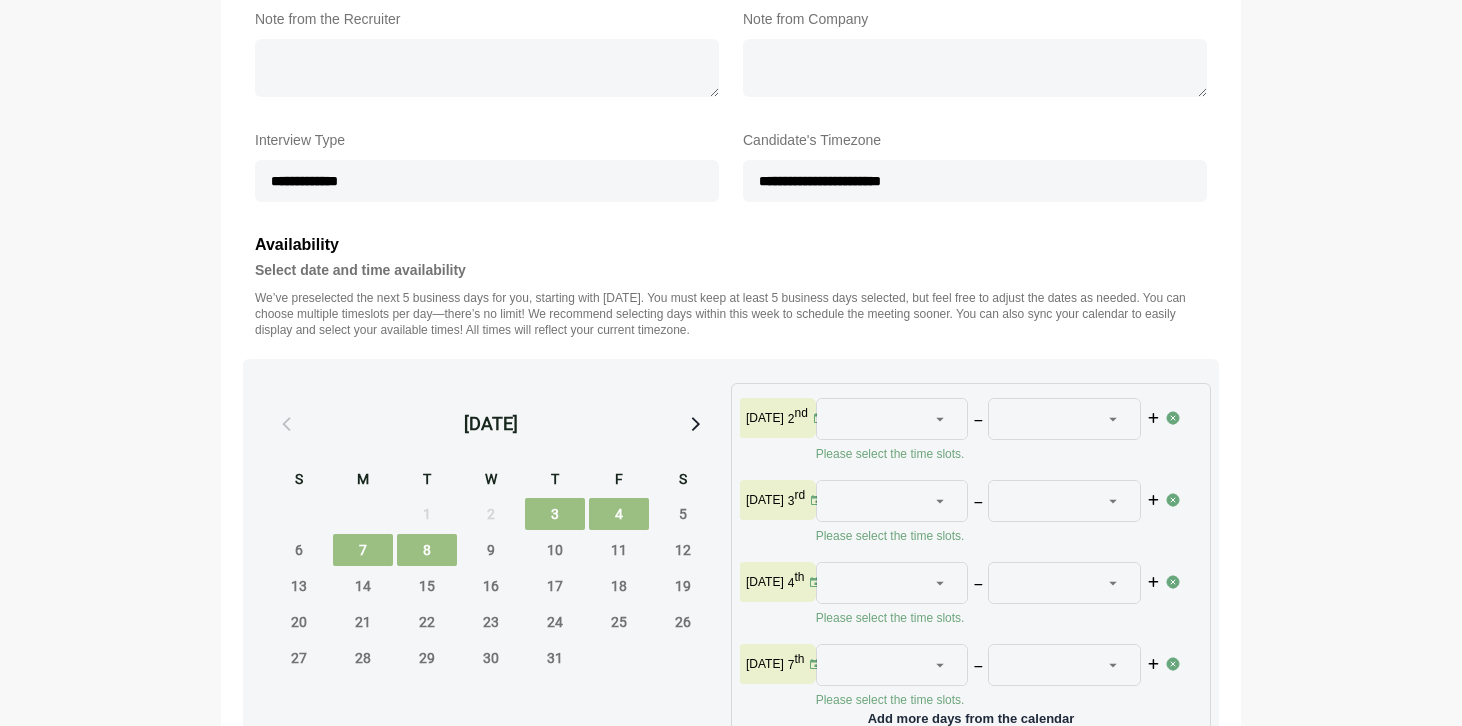 scroll, scrollTop: 698, scrollLeft: 0, axis: vertical 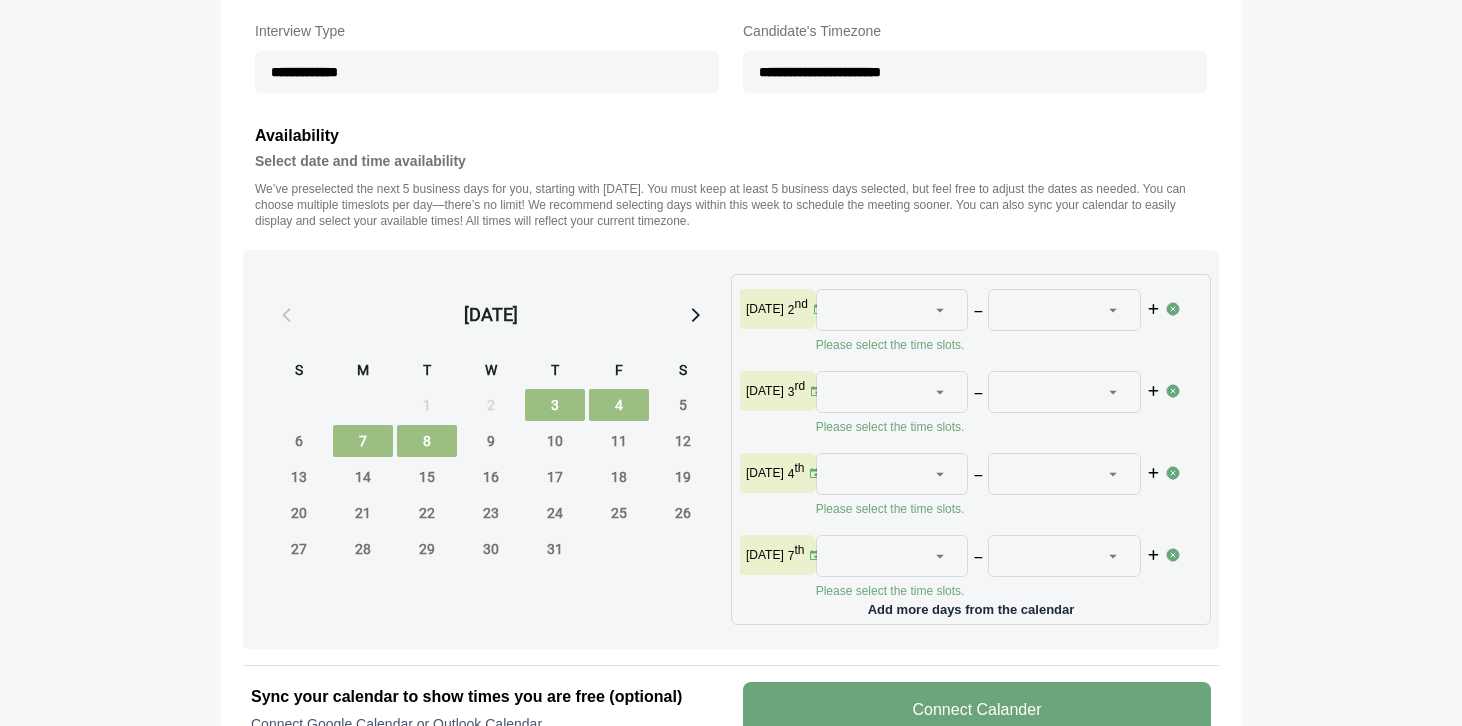 click on "3" at bounding box center (555, 405) 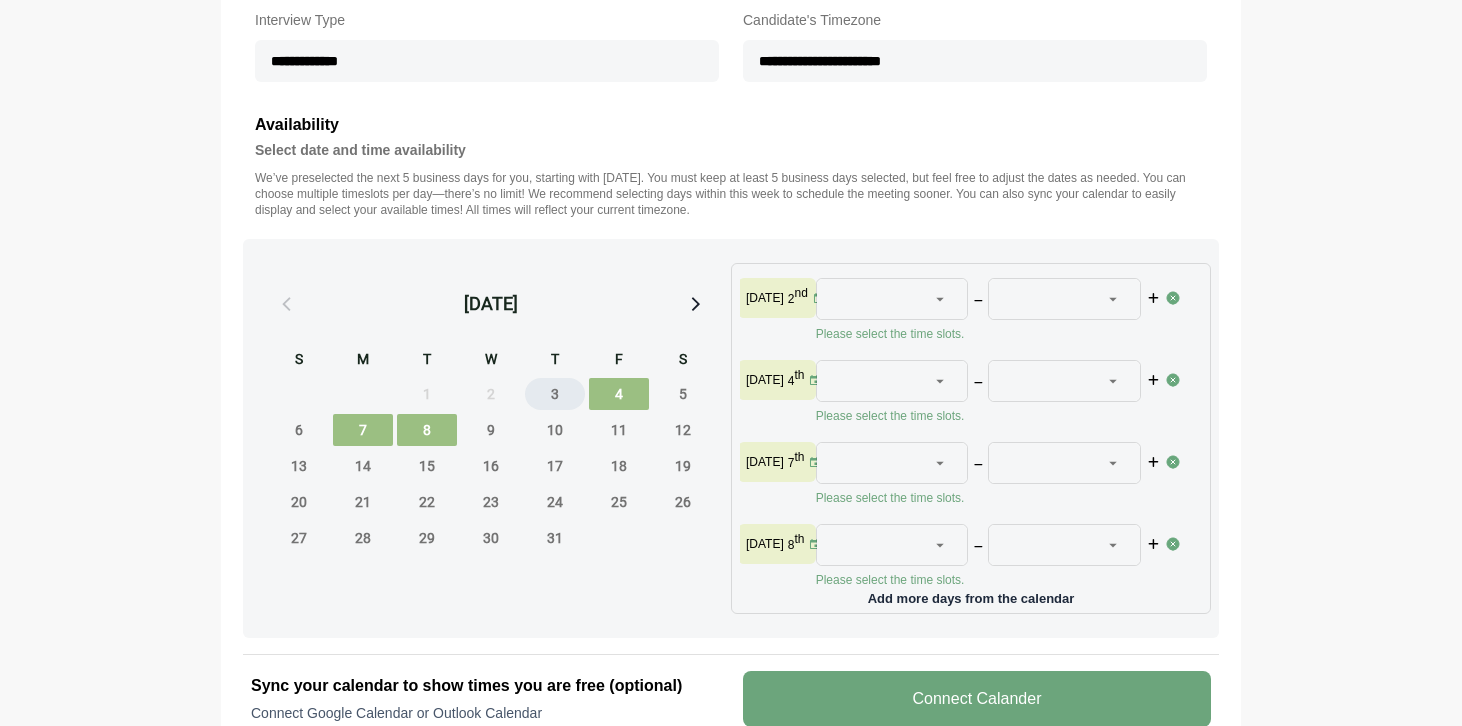scroll, scrollTop: 710, scrollLeft: 0, axis: vertical 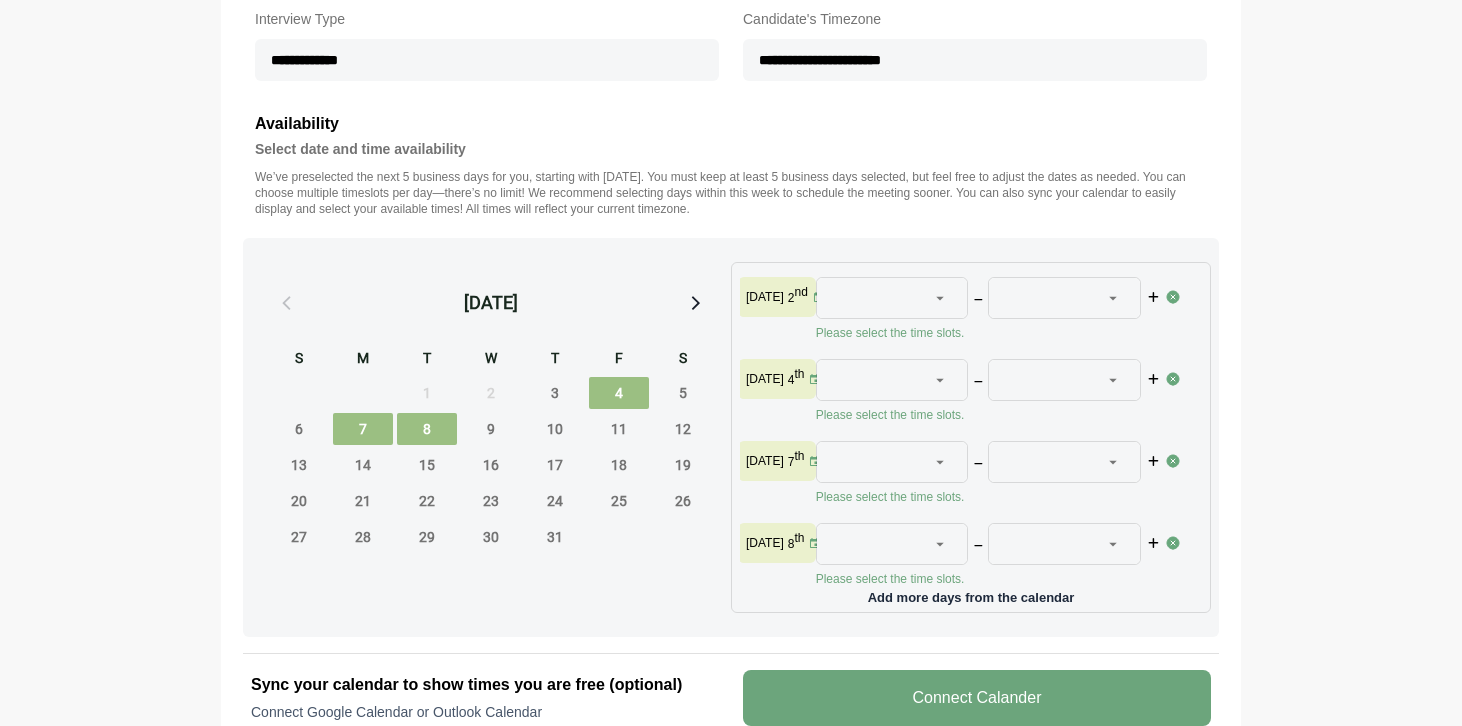 click on "7" at bounding box center (363, 429) 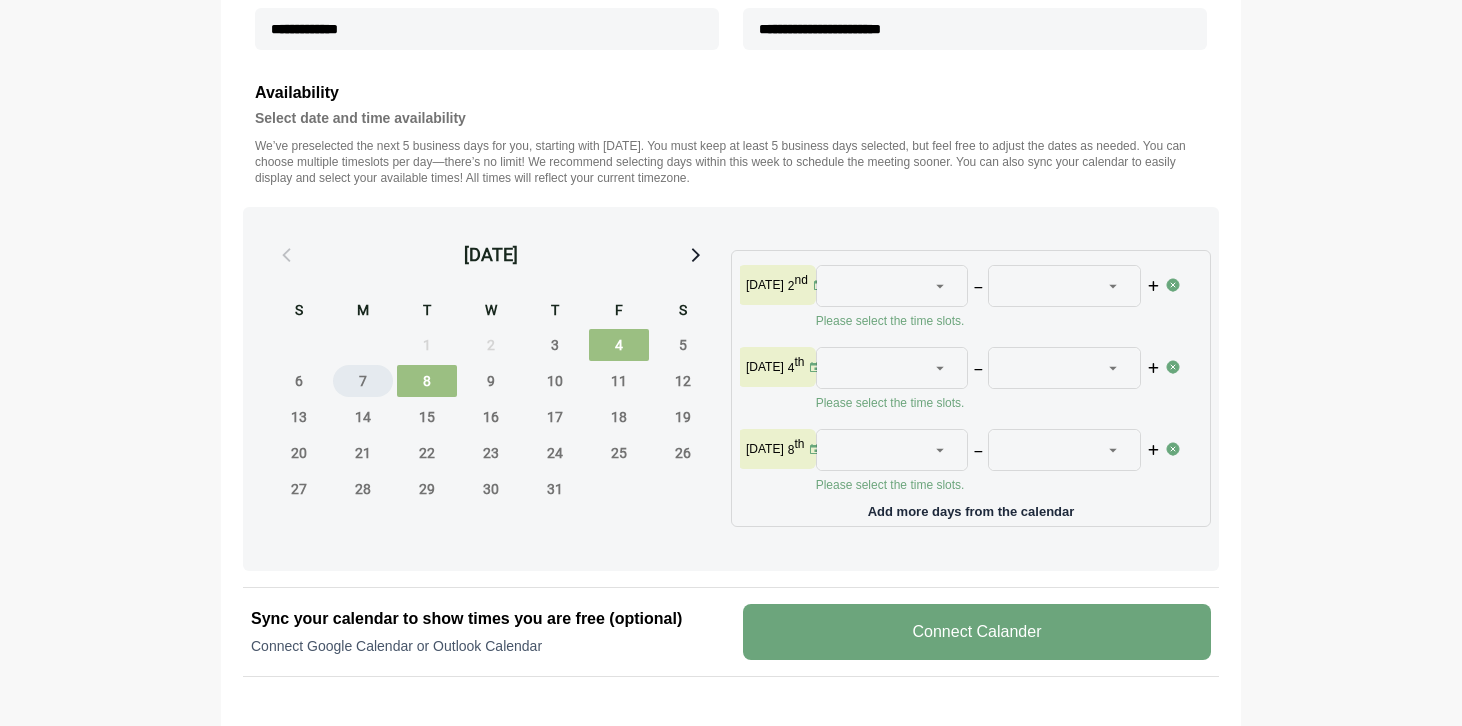 scroll, scrollTop: 729, scrollLeft: 0, axis: vertical 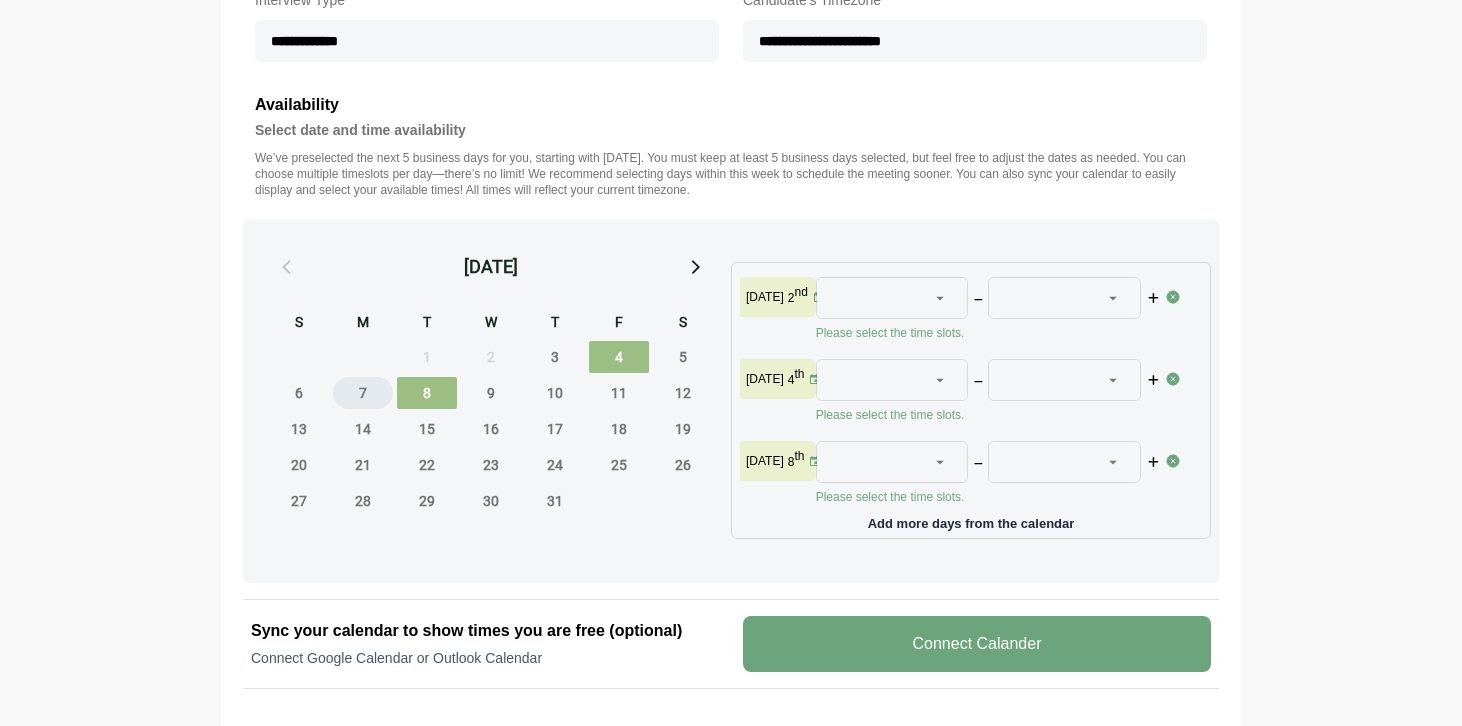 click on "7" at bounding box center [363, 393] 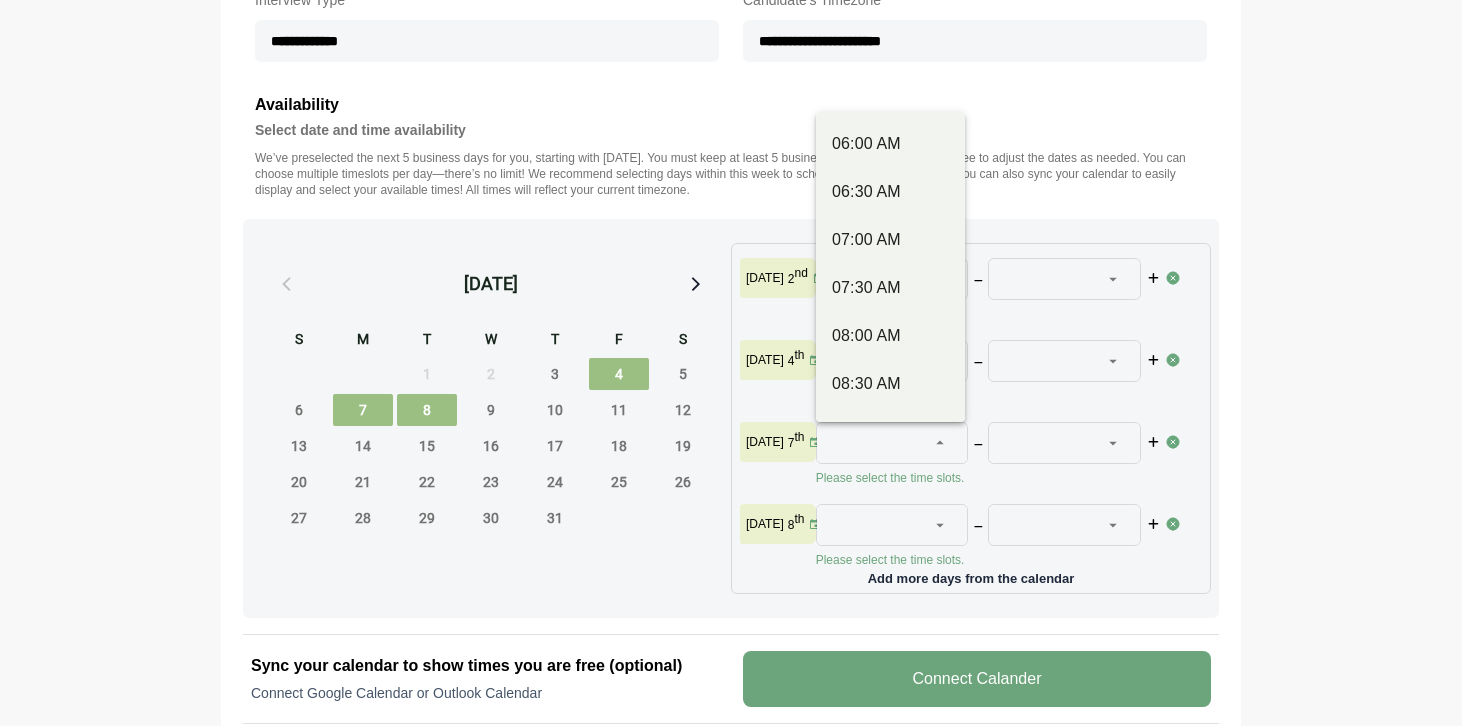 click 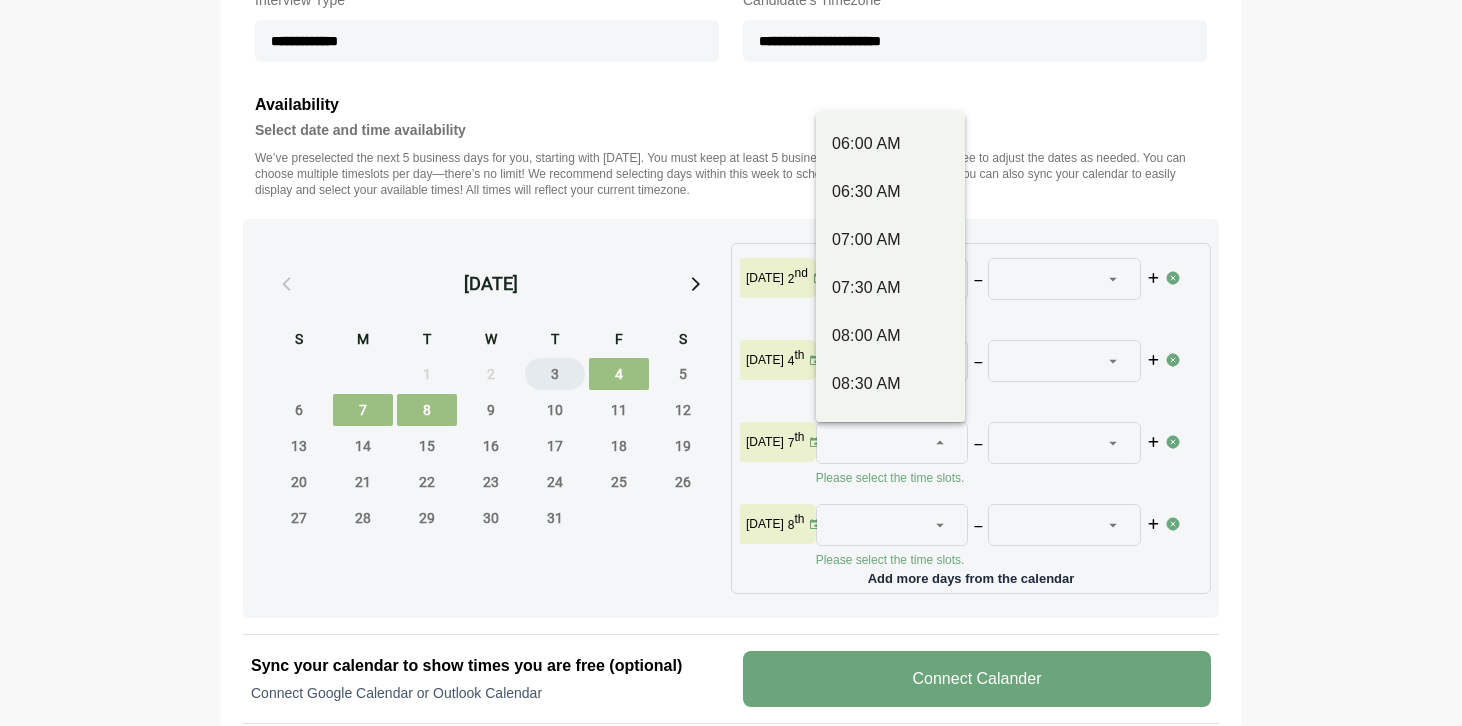 click on "3" at bounding box center [555, 374] 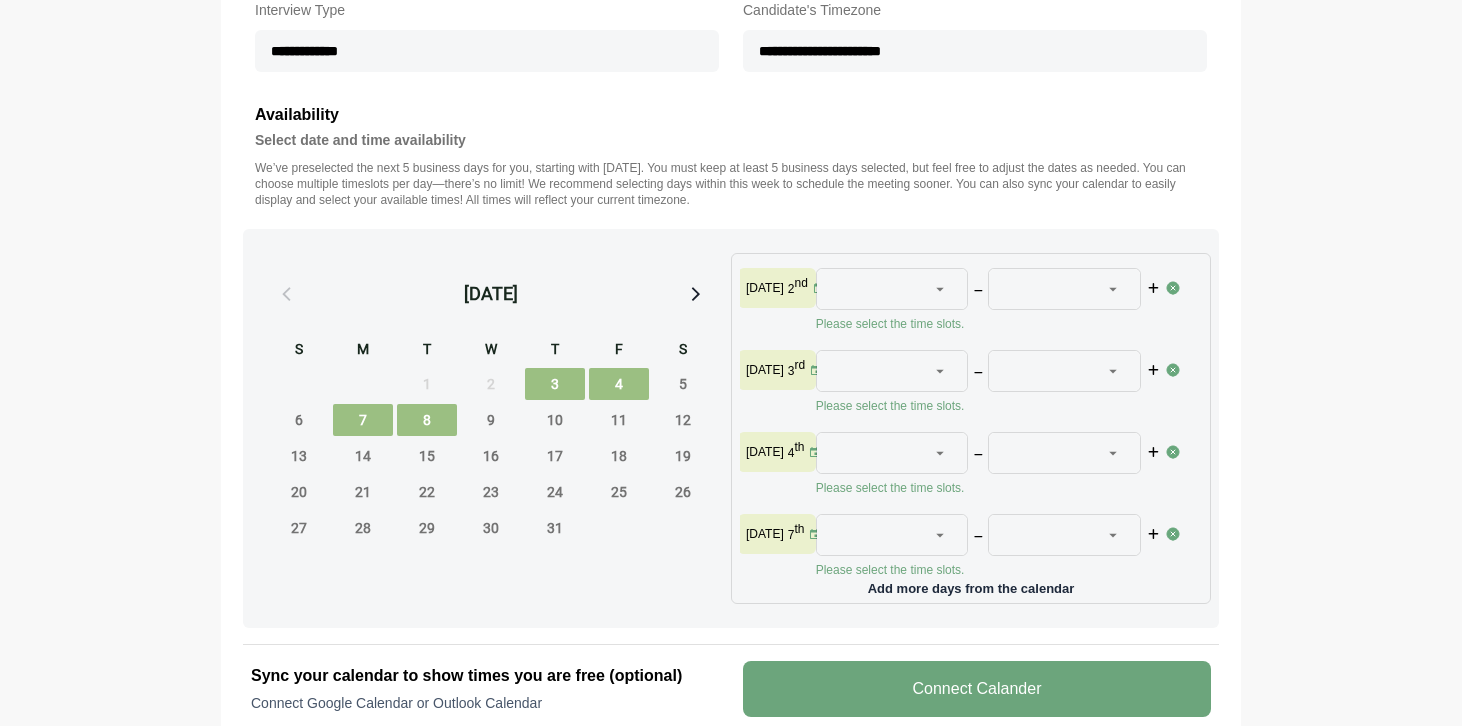 scroll, scrollTop: 720, scrollLeft: 0, axis: vertical 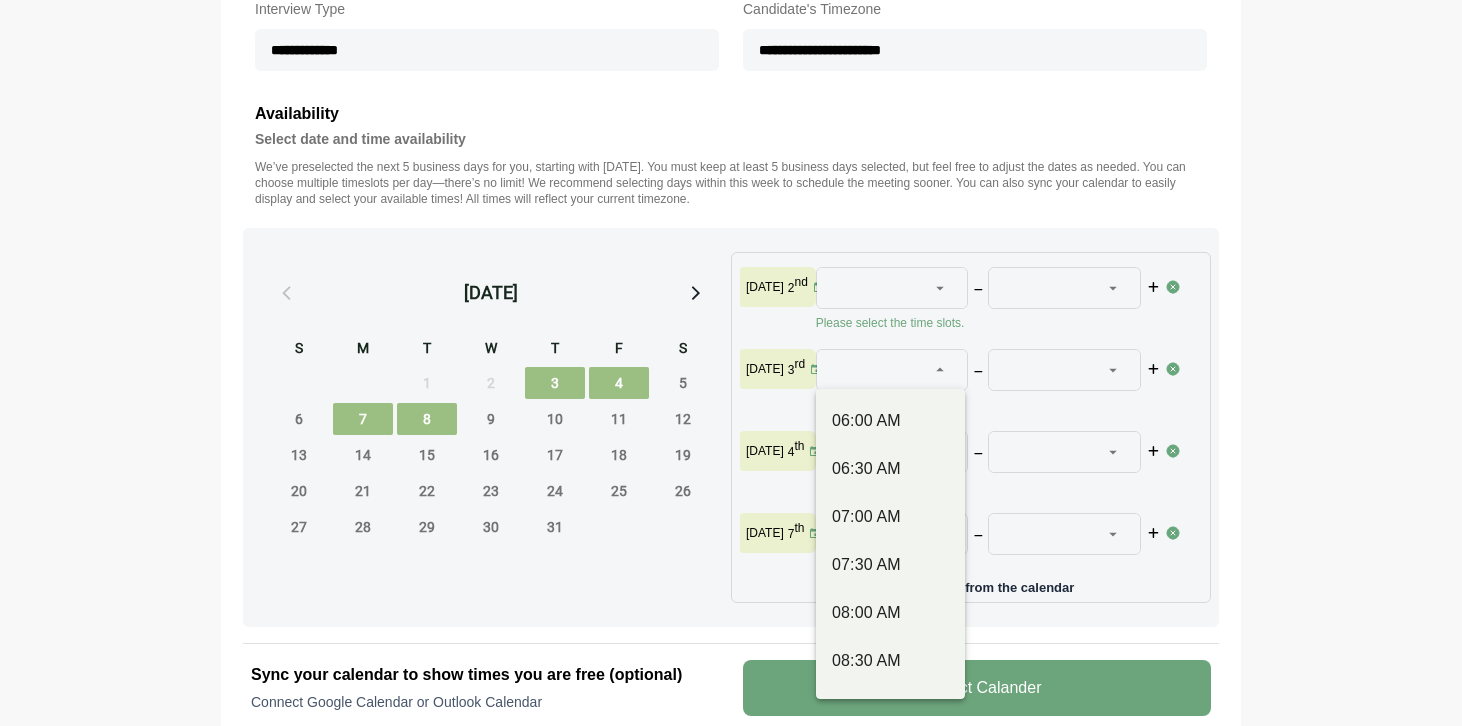 click 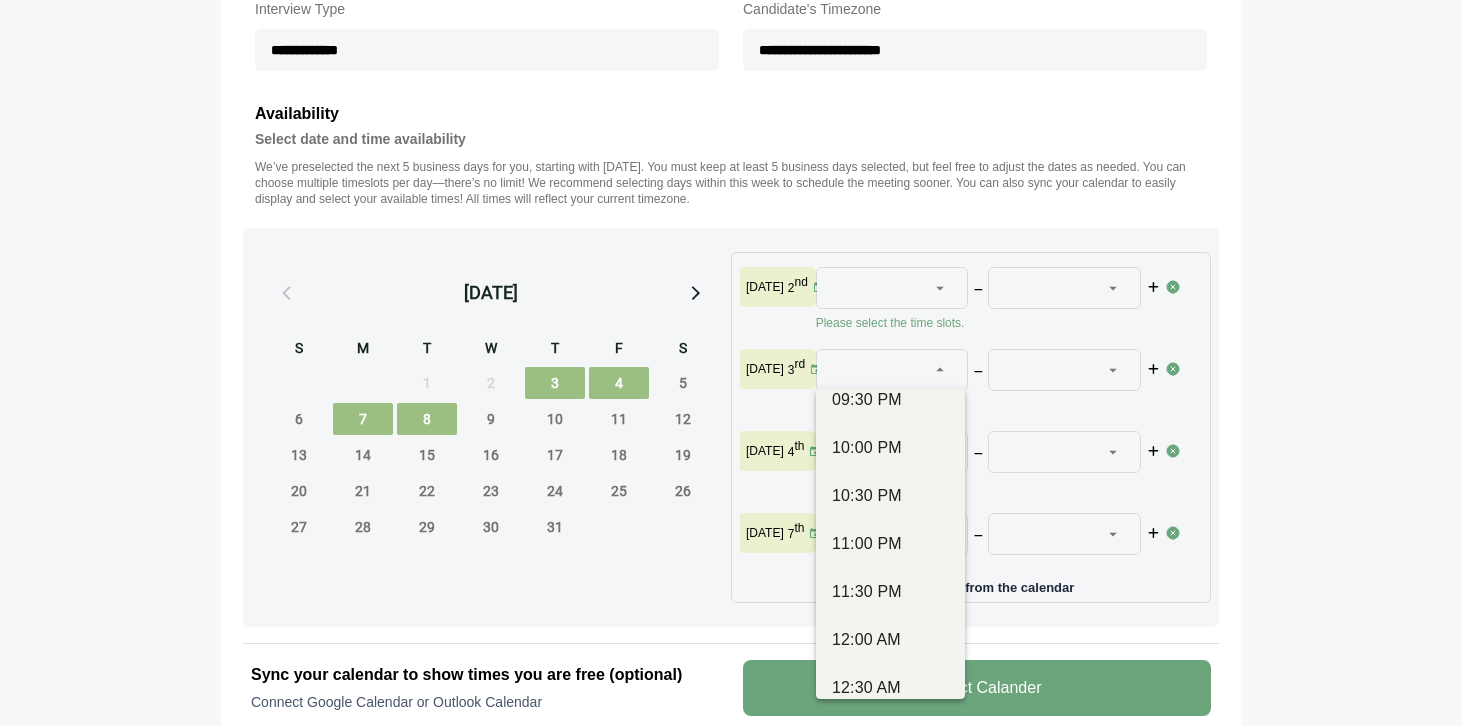 scroll, scrollTop: 1649, scrollLeft: 0, axis: vertical 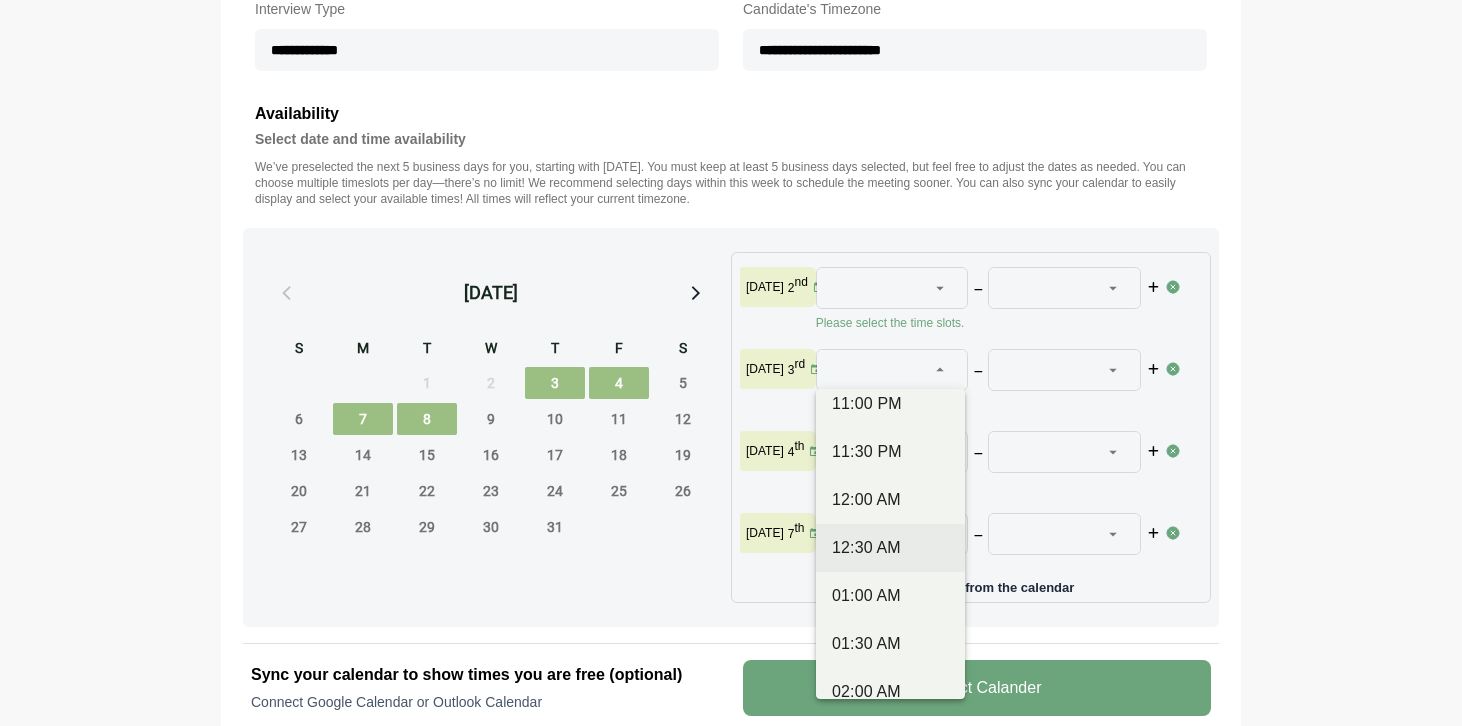 click on "12:30 AM" at bounding box center (890, 548) 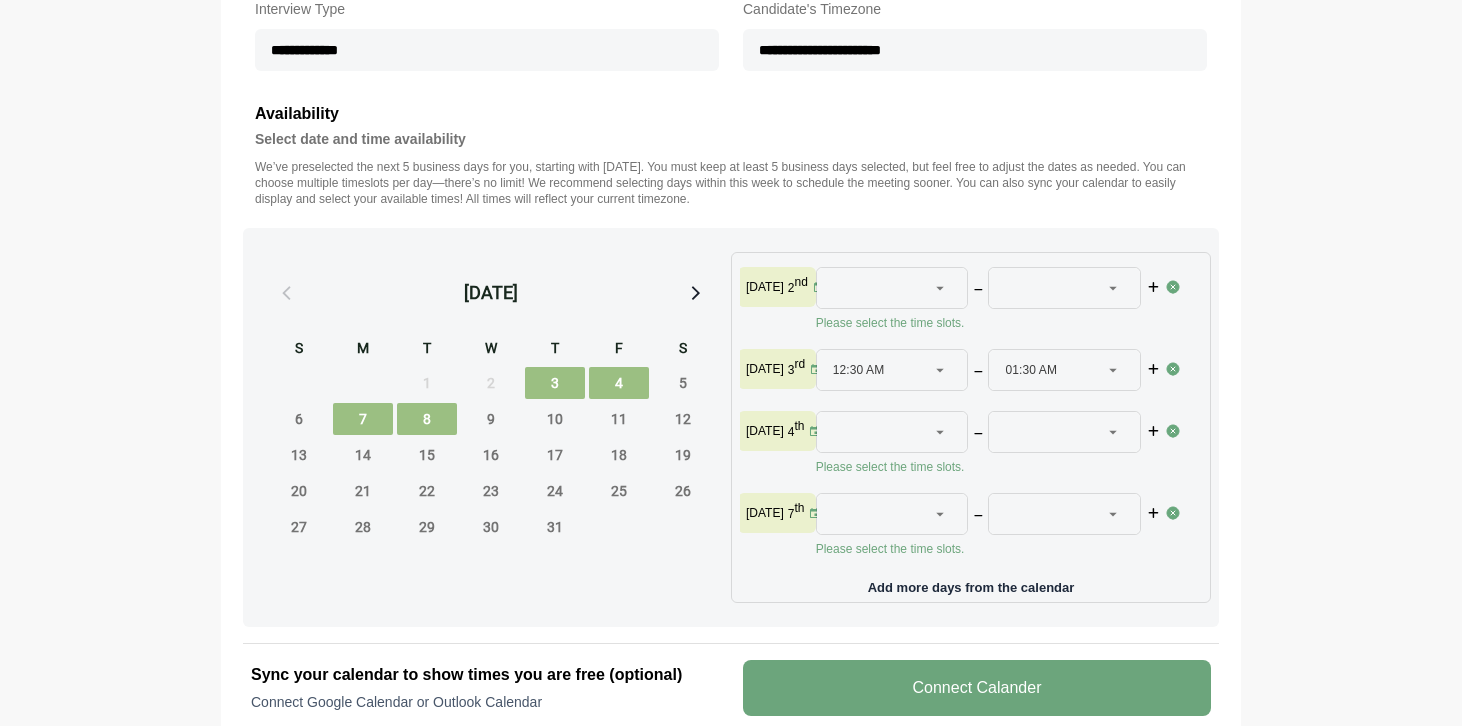 click on "12:30 AM" at bounding box center [859, 370] 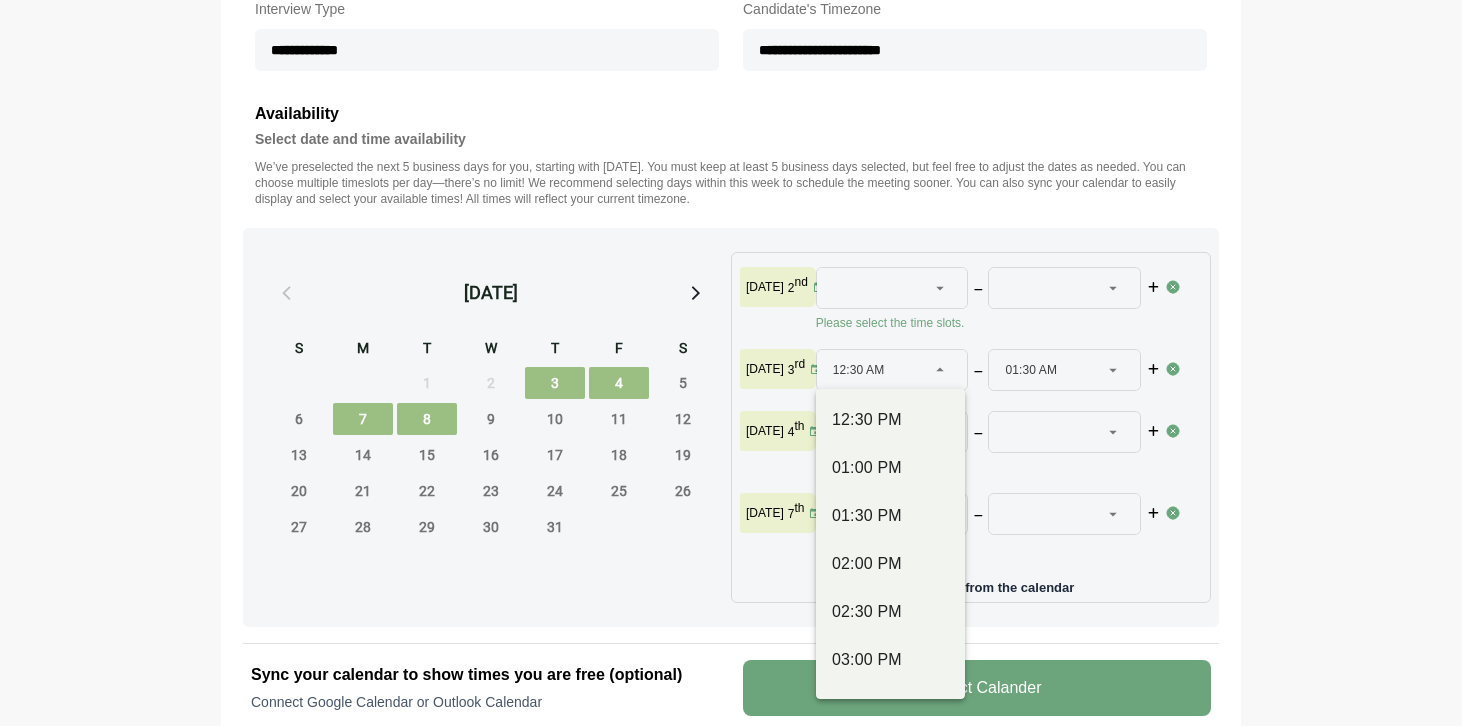 scroll, scrollTop: 581, scrollLeft: 0, axis: vertical 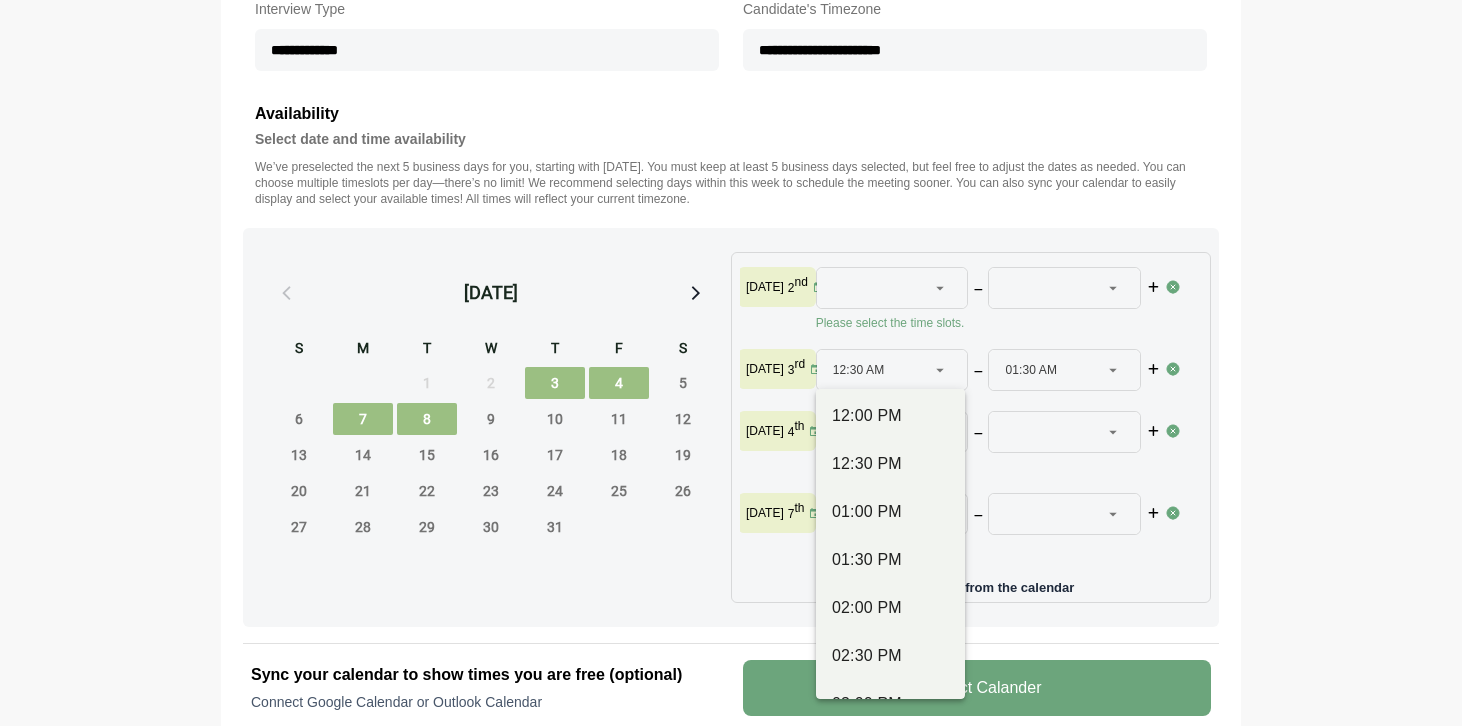 click on "7" at bounding box center (363, 419) 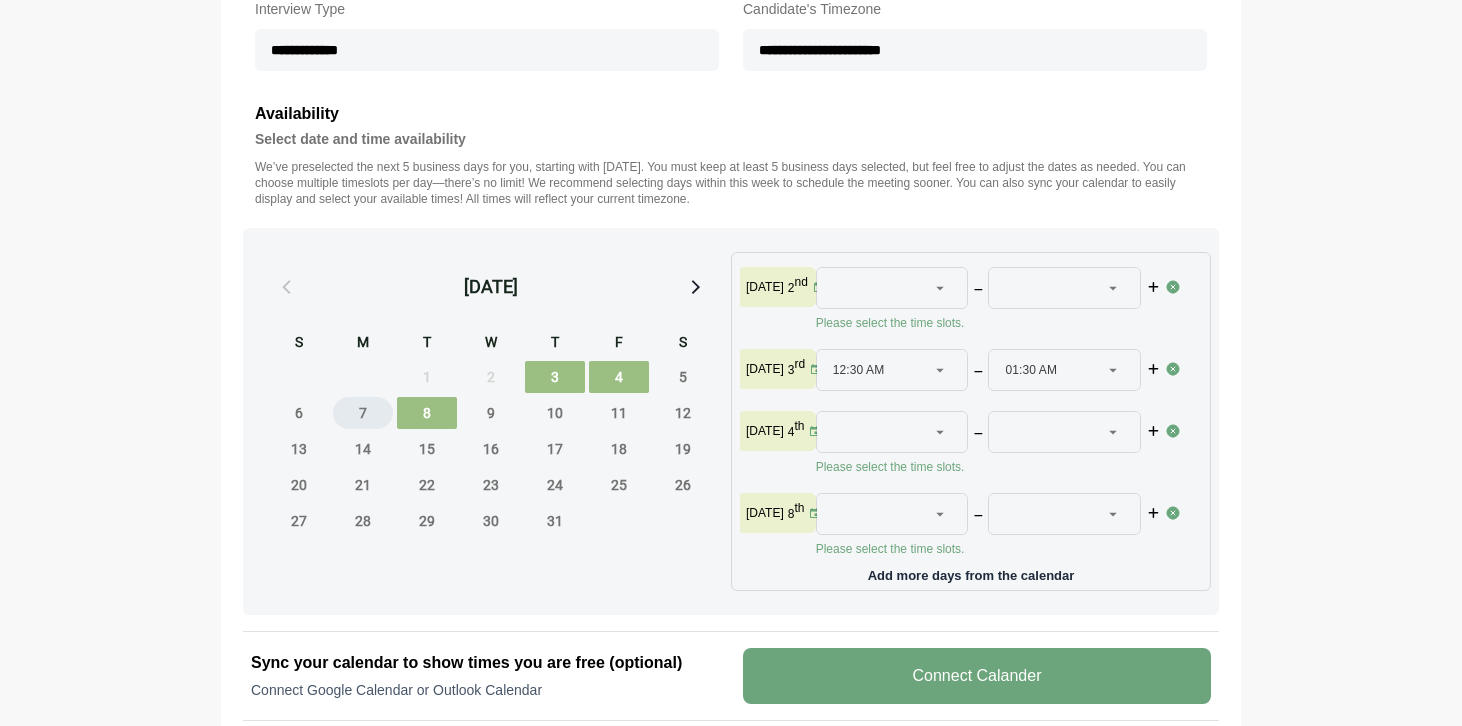 click on "7" at bounding box center (363, 413) 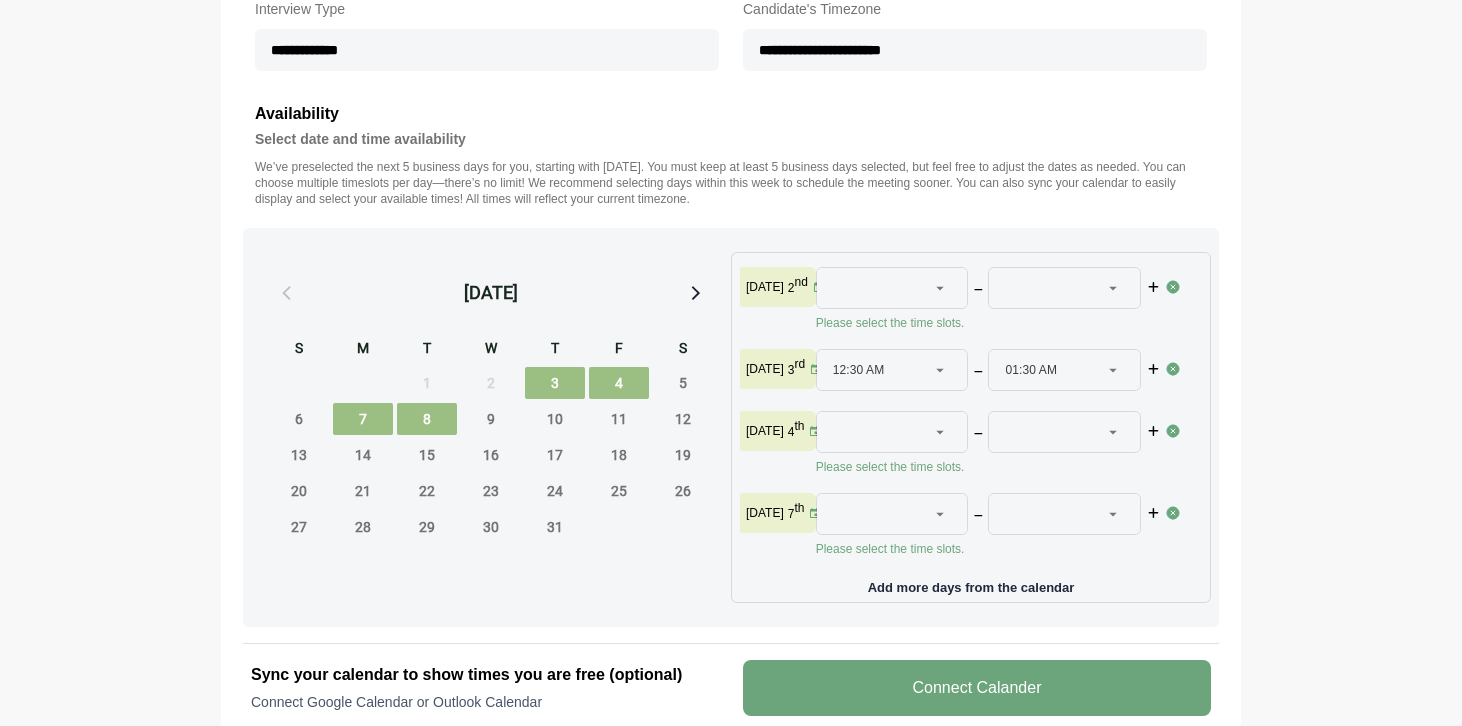 click 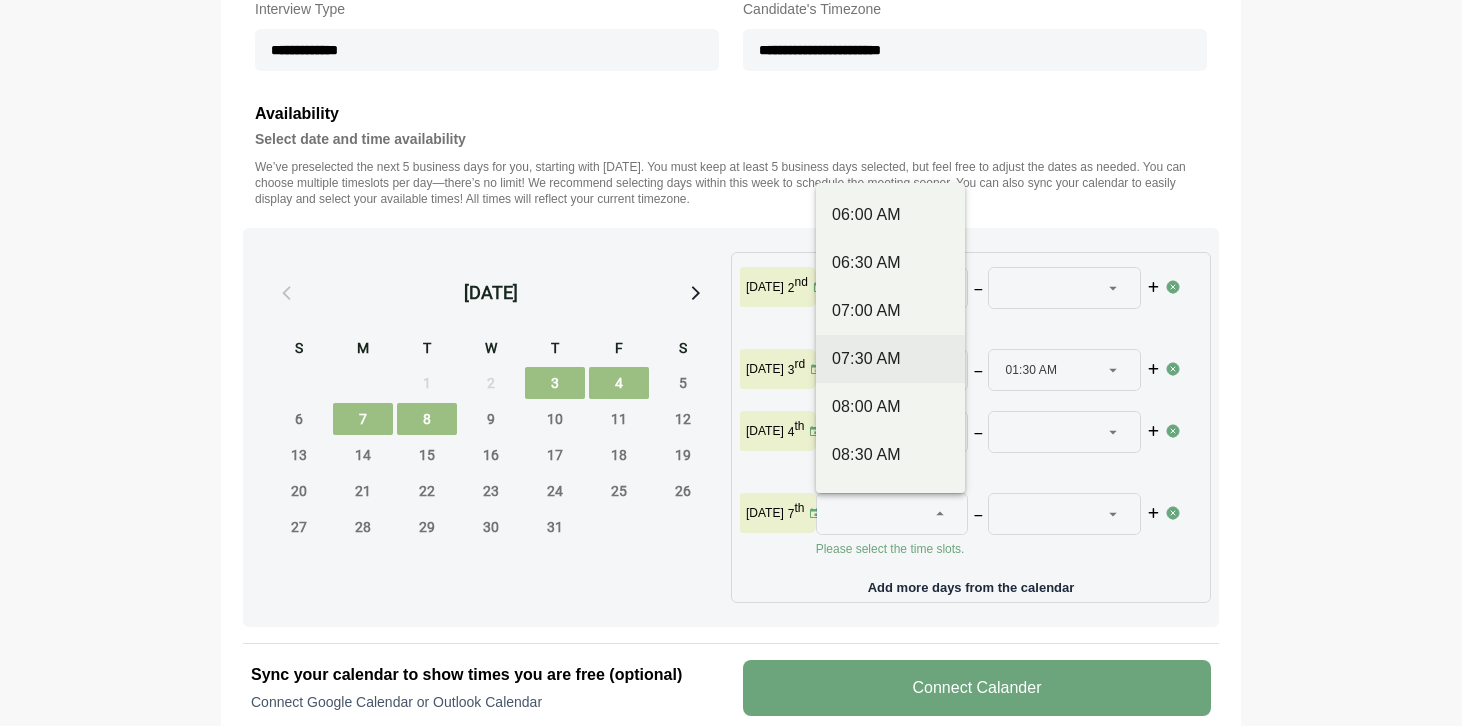 scroll, scrollTop: 716, scrollLeft: 0, axis: vertical 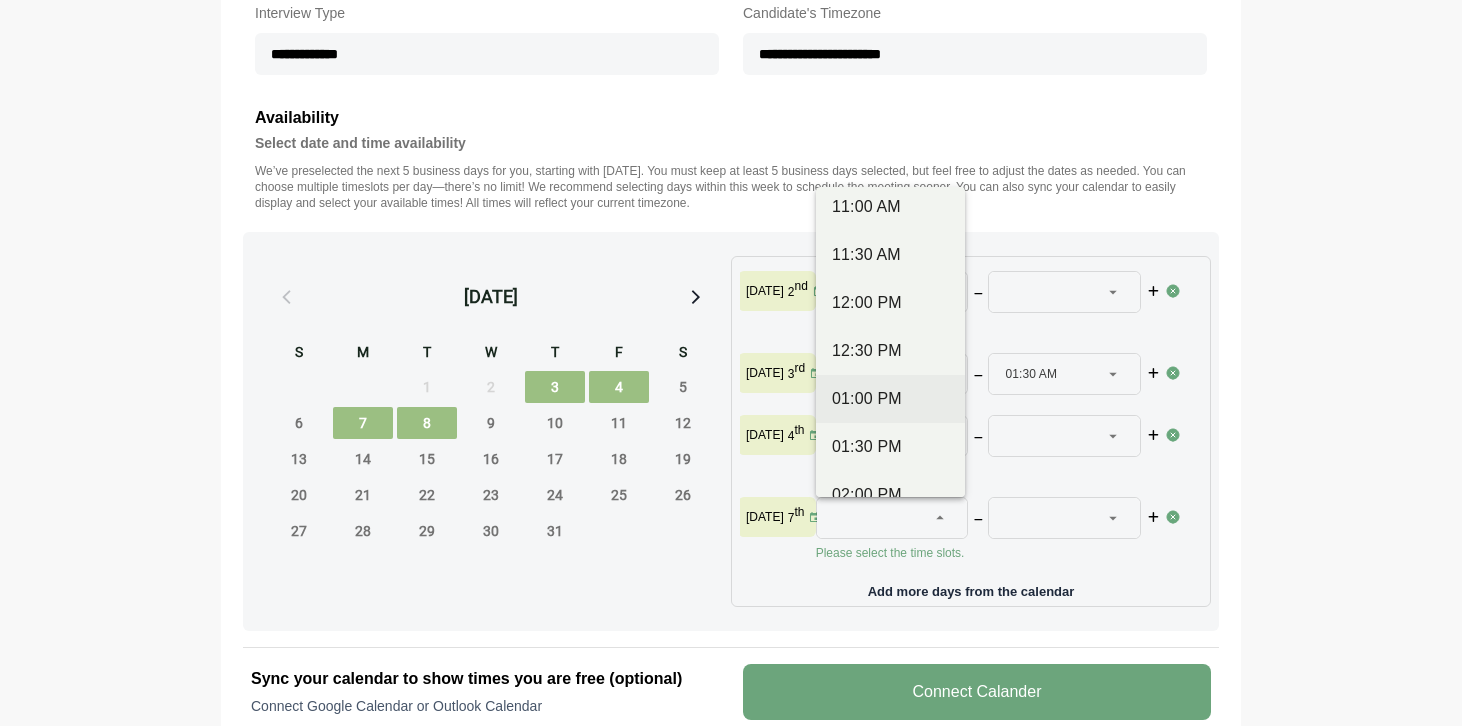 click on "01:00 PM" at bounding box center (890, 399) 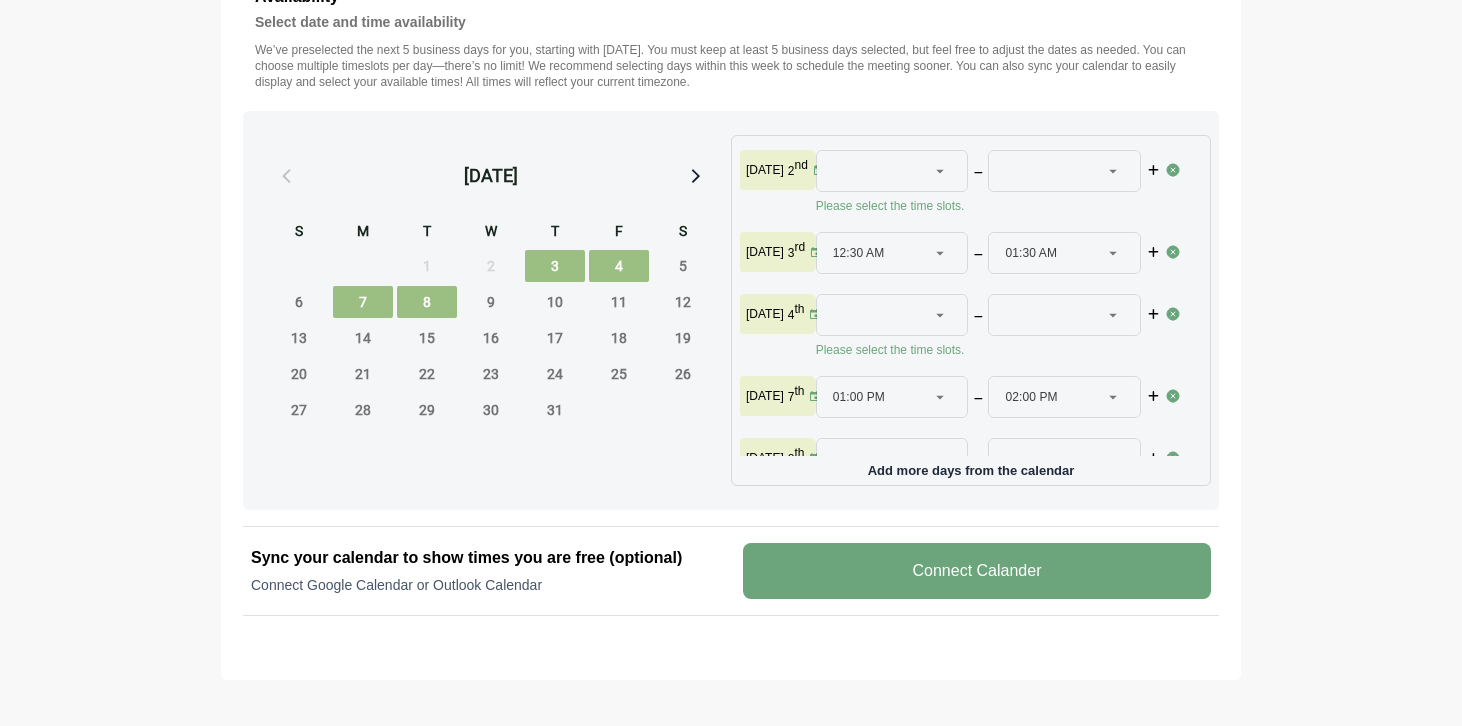 scroll, scrollTop: 850, scrollLeft: 0, axis: vertical 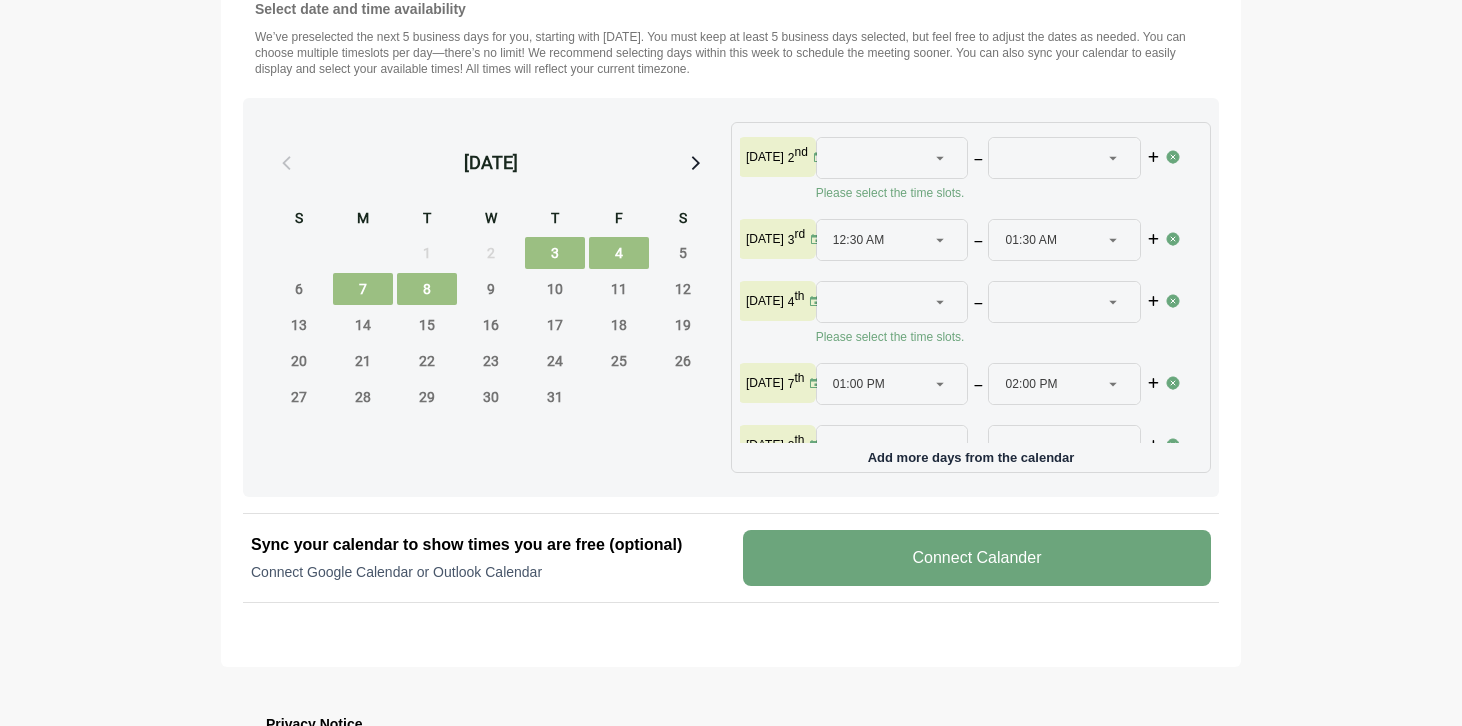 click on "Connect Calander" at bounding box center [977, 558] 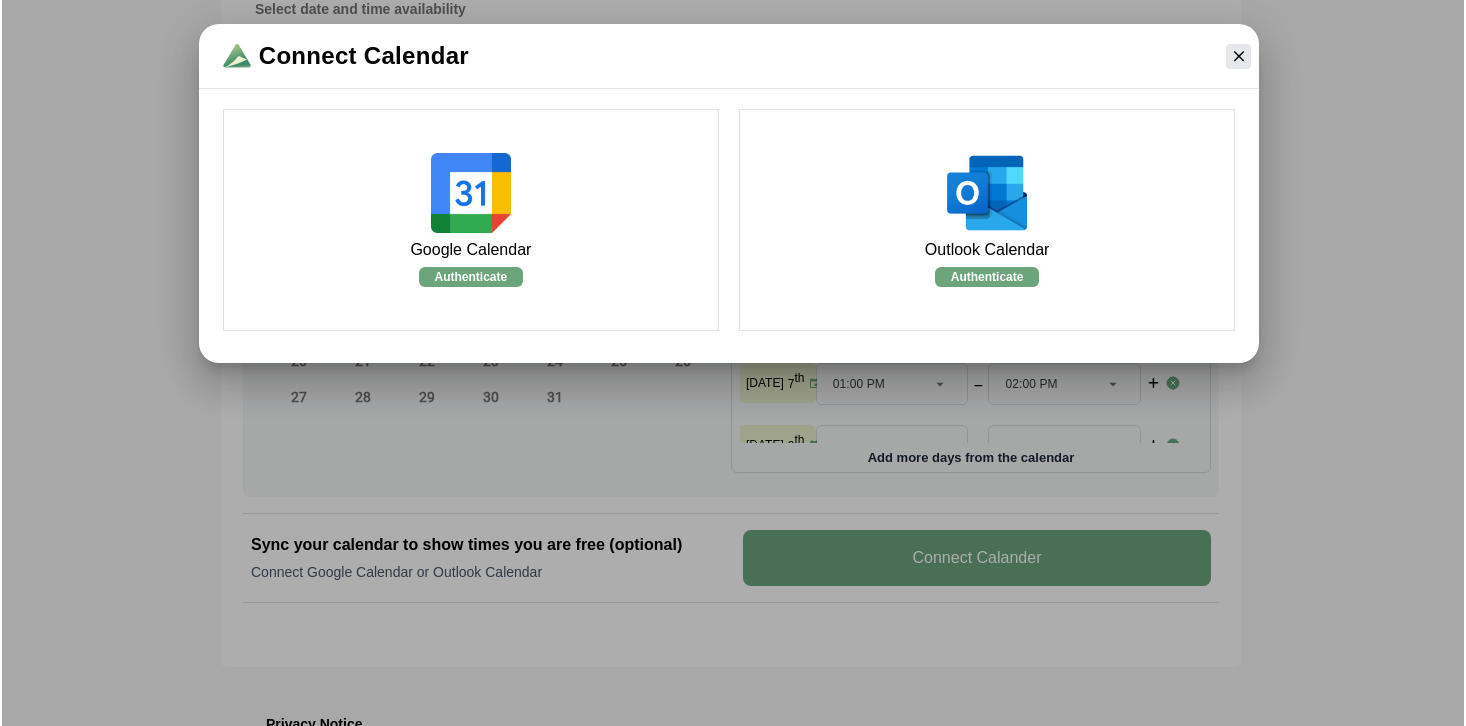 scroll, scrollTop: 0, scrollLeft: 0, axis: both 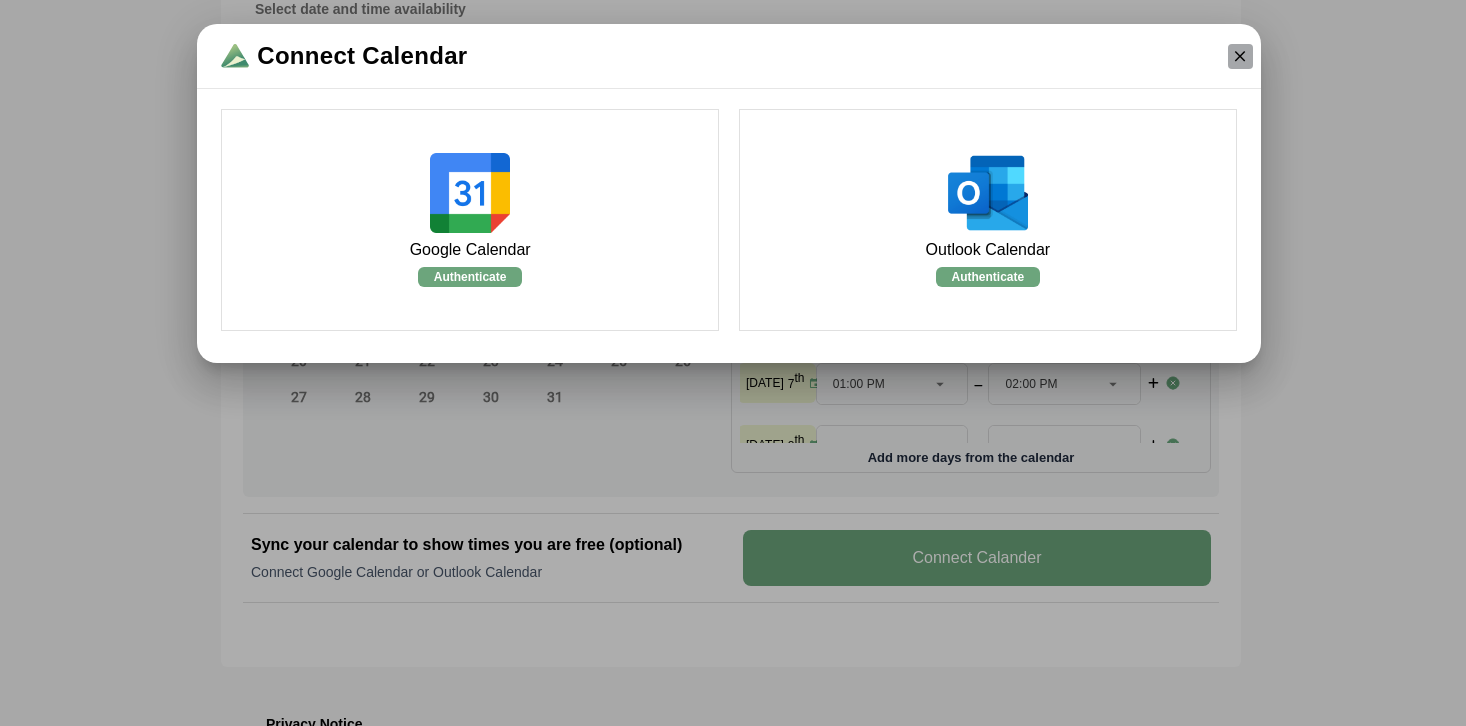click 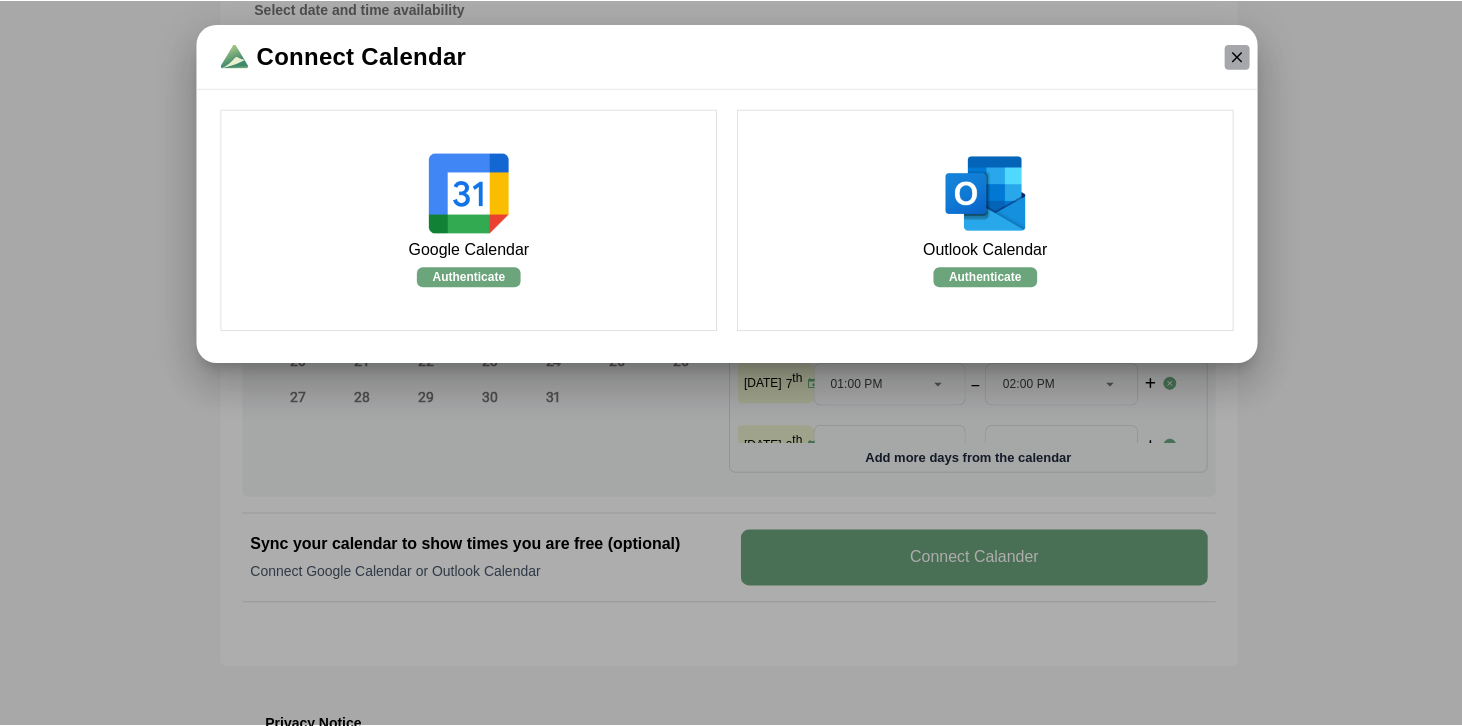 scroll, scrollTop: 850, scrollLeft: 0, axis: vertical 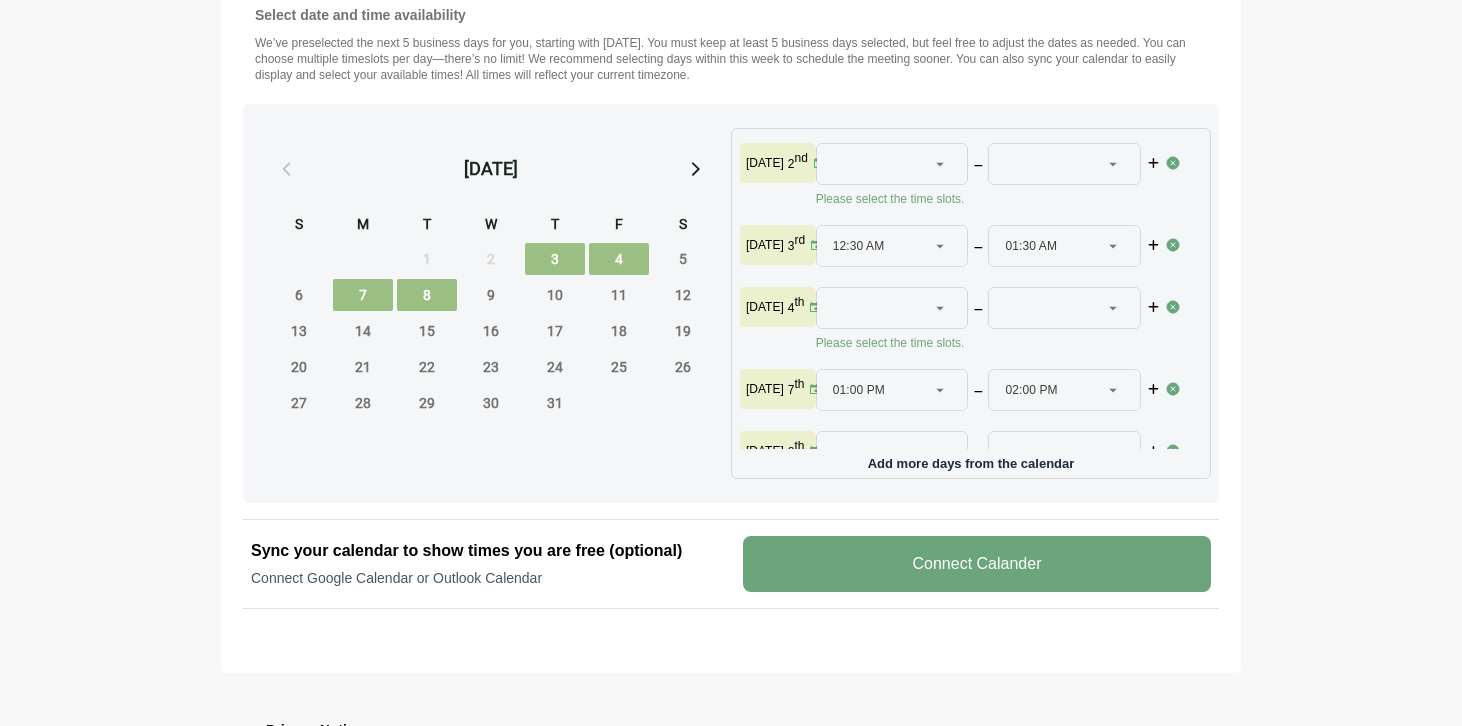 click on "12:30 AM ********" 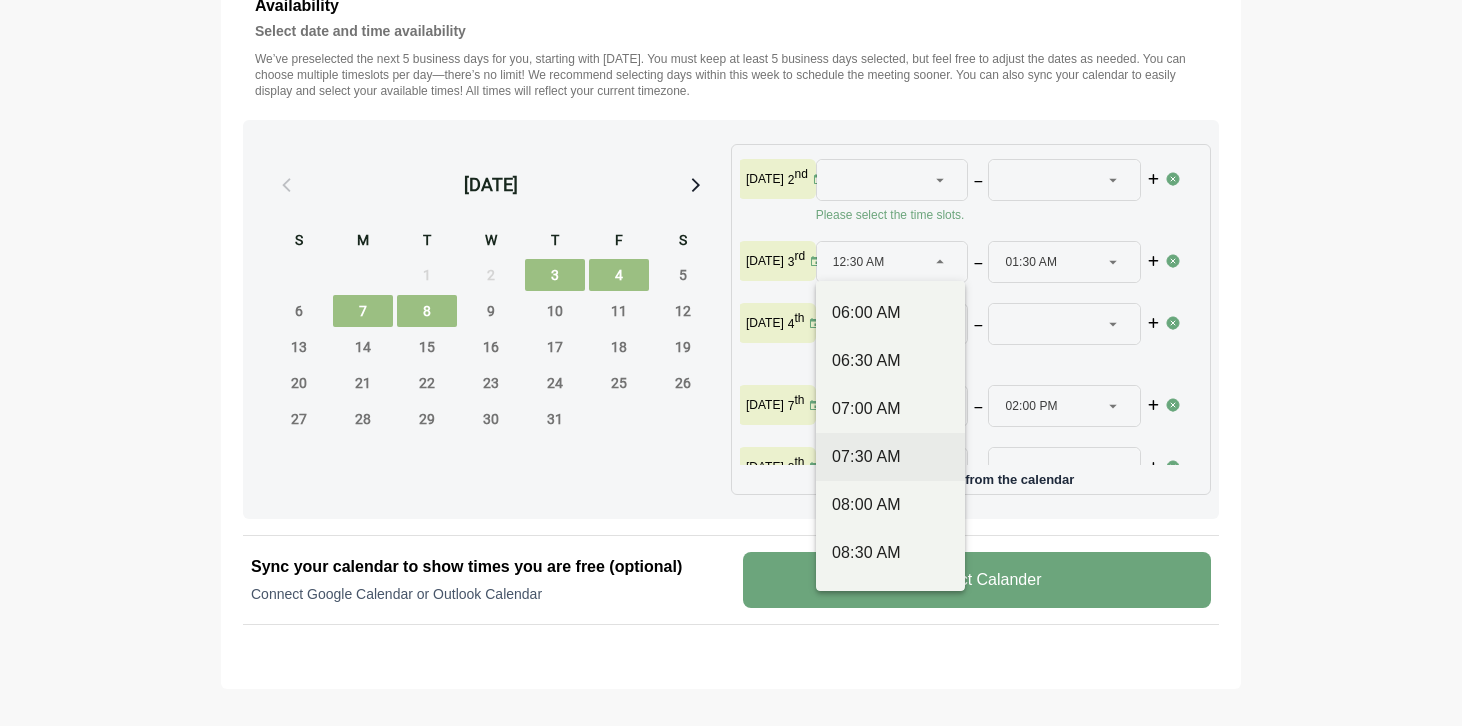 scroll, scrollTop: 872, scrollLeft: 0, axis: vertical 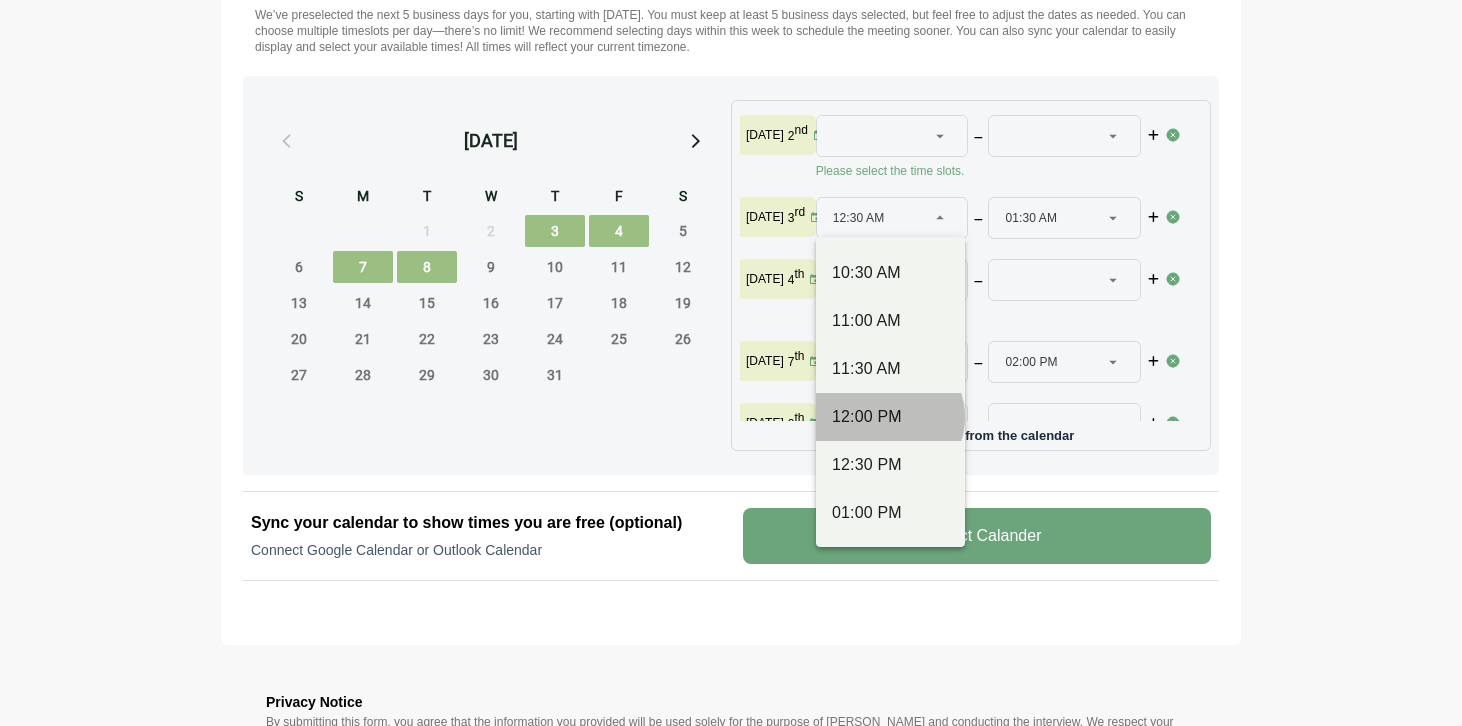 click on "12:00 PM" at bounding box center [890, 417] 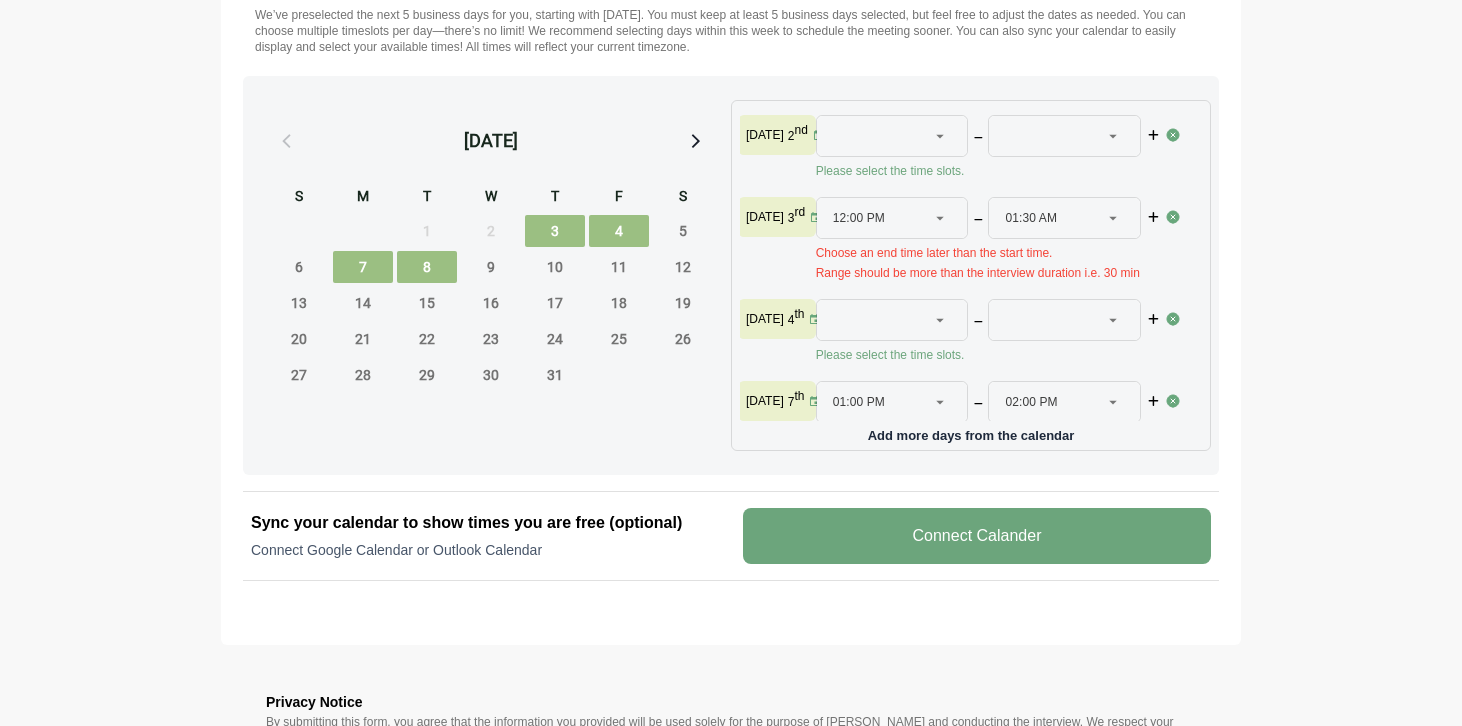 click on "01:30 AM" at bounding box center (1031, 218) 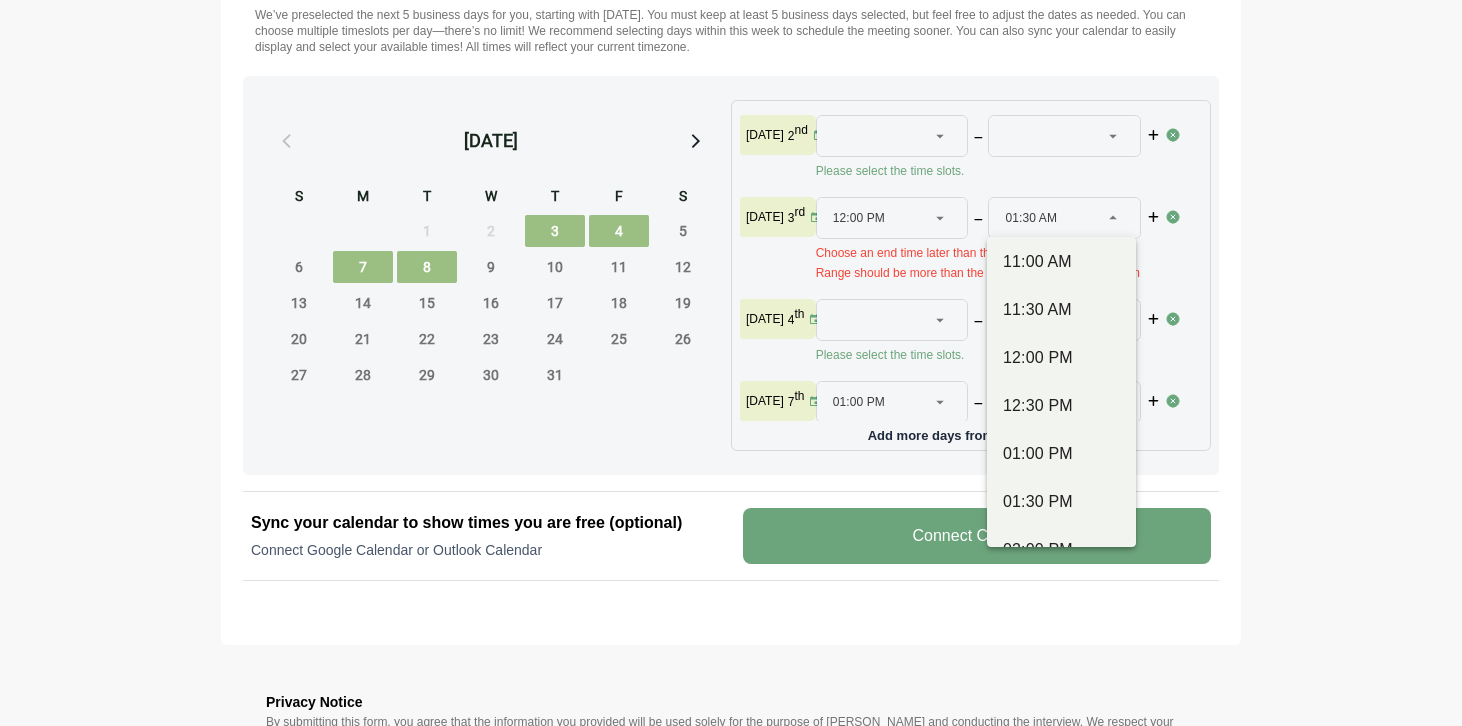scroll, scrollTop: 506, scrollLeft: 0, axis: vertical 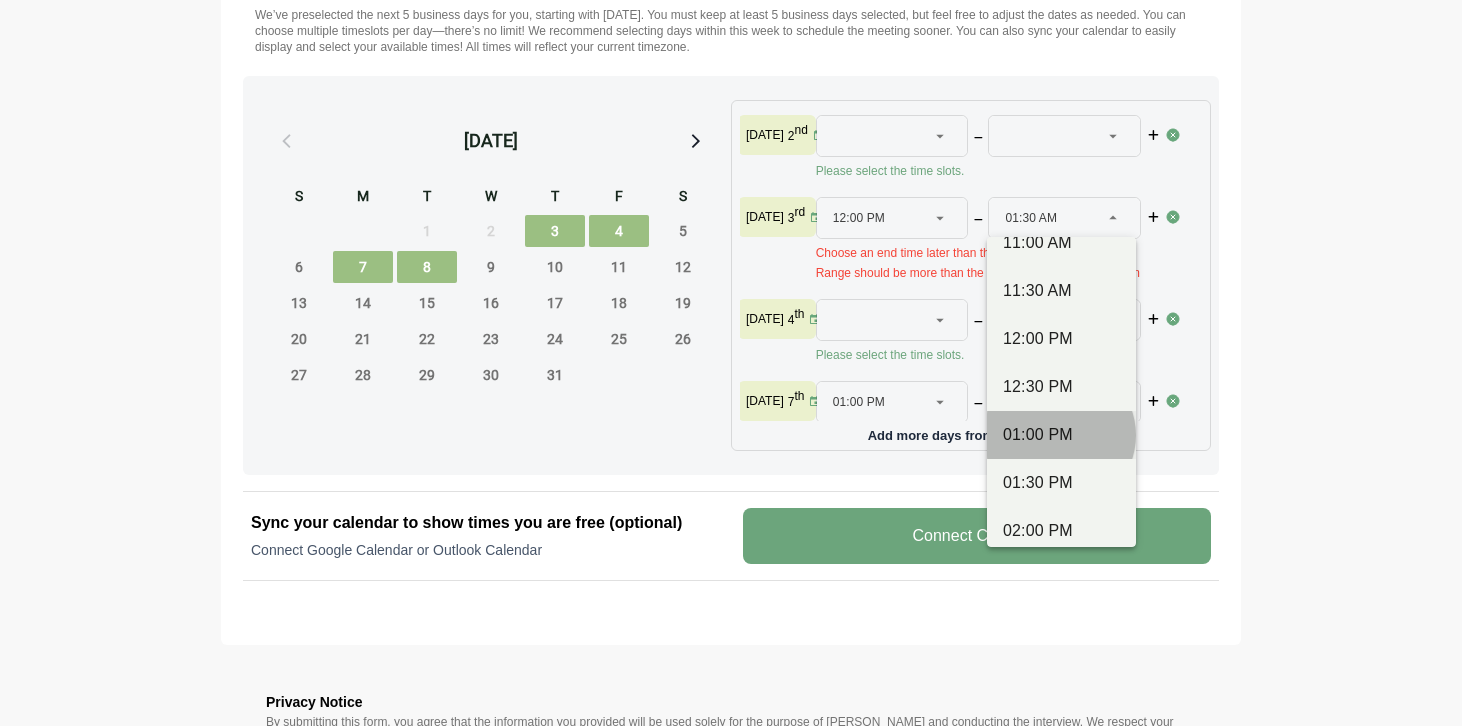 click on "01:00 PM" at bounding box center [1061, 435] 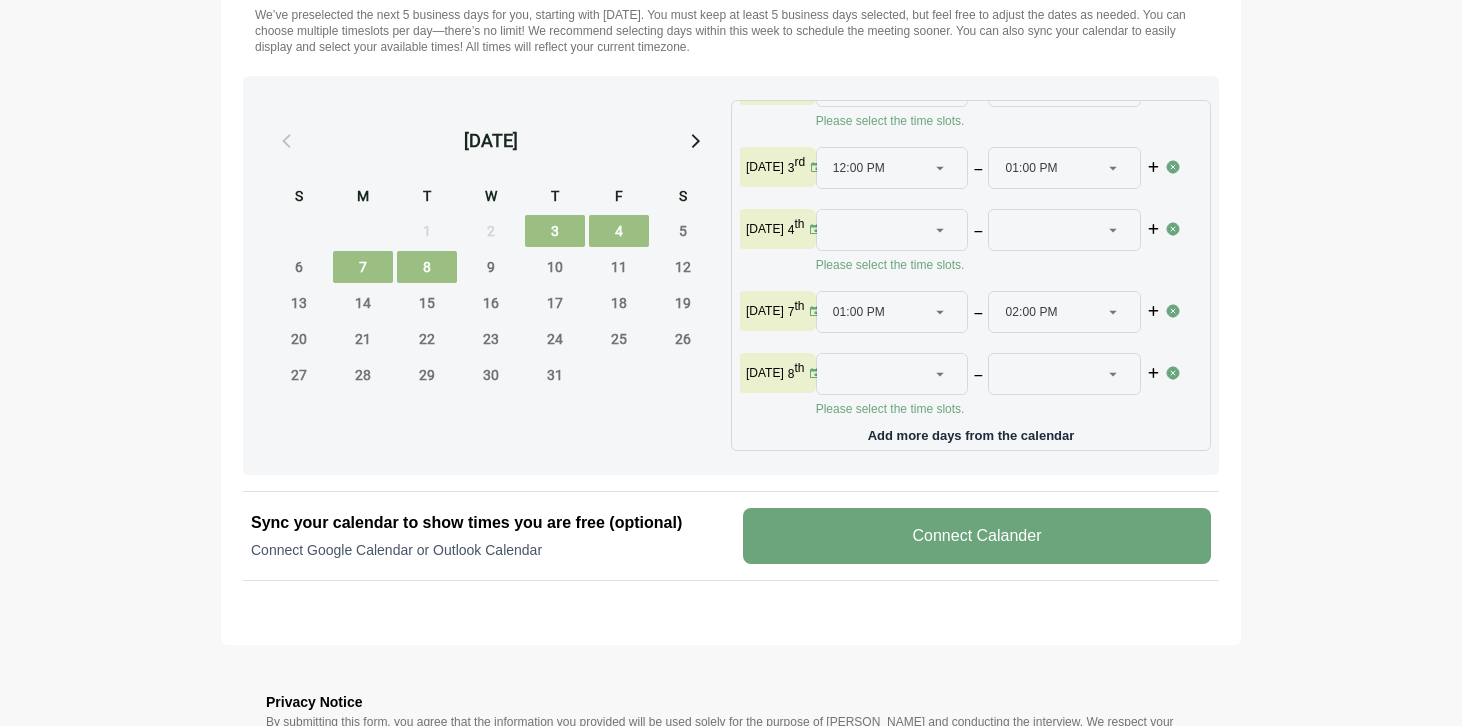 scroll, scrollTop: 66, scrollLeft: 0, axis: vertical 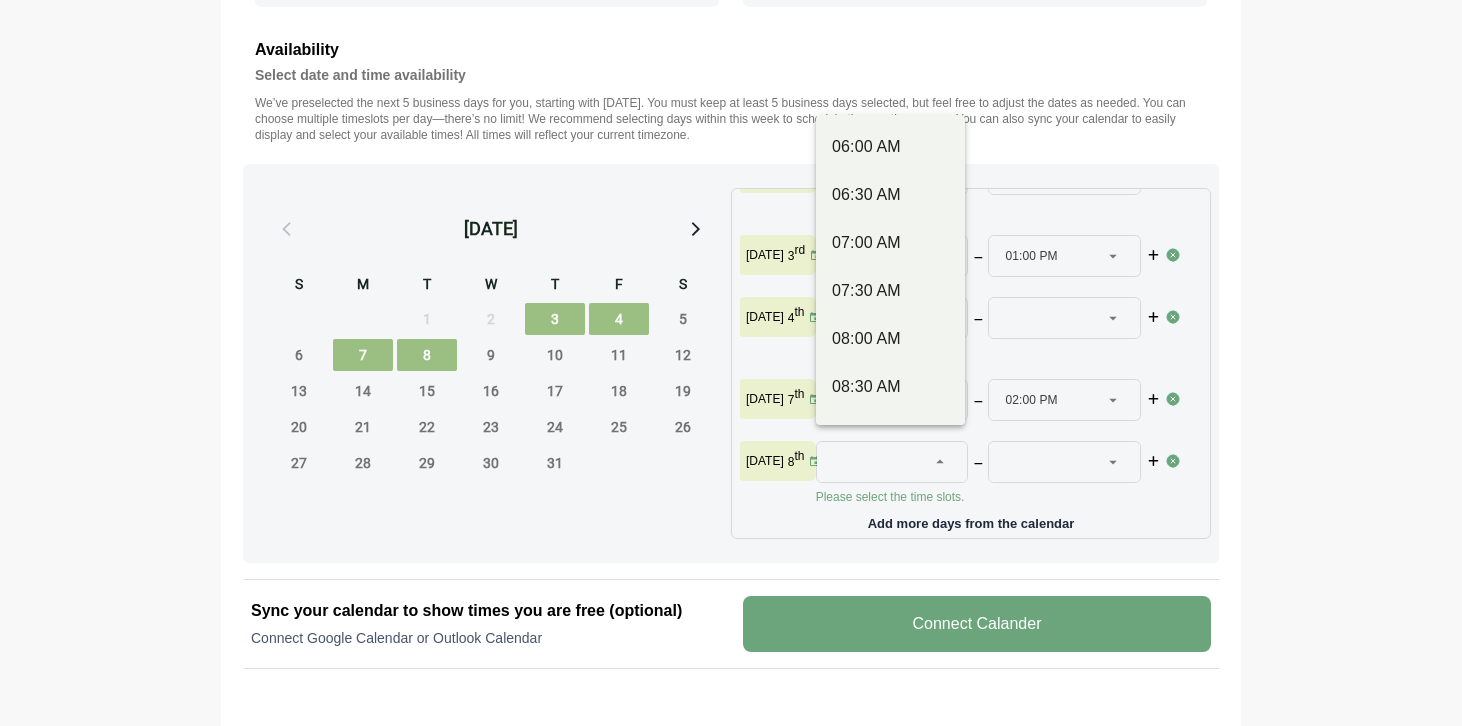 click at bounding box center (941, 462) 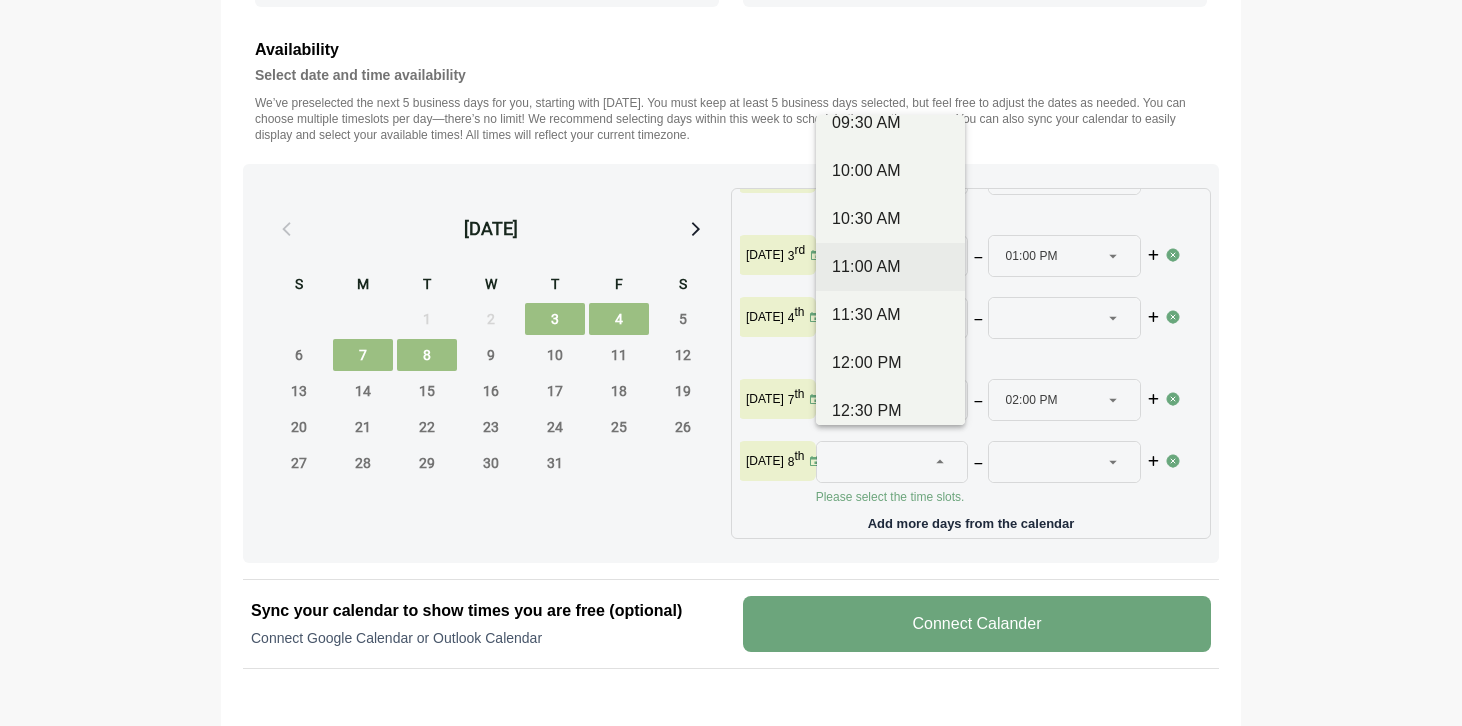 scroll, scrollTop: 357, scrollLeft: 0, axis: vertical 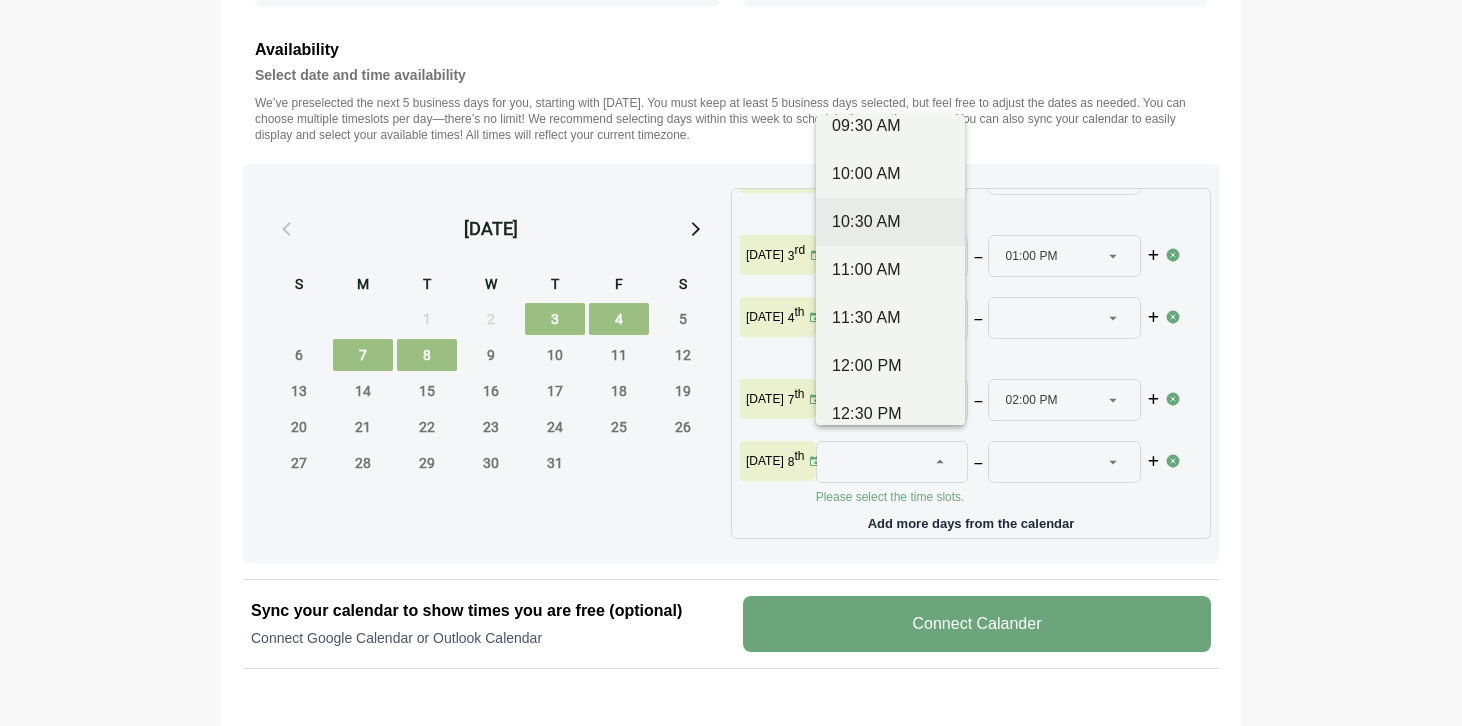 click on "10:30 AM" at bounding box center (890, 222) 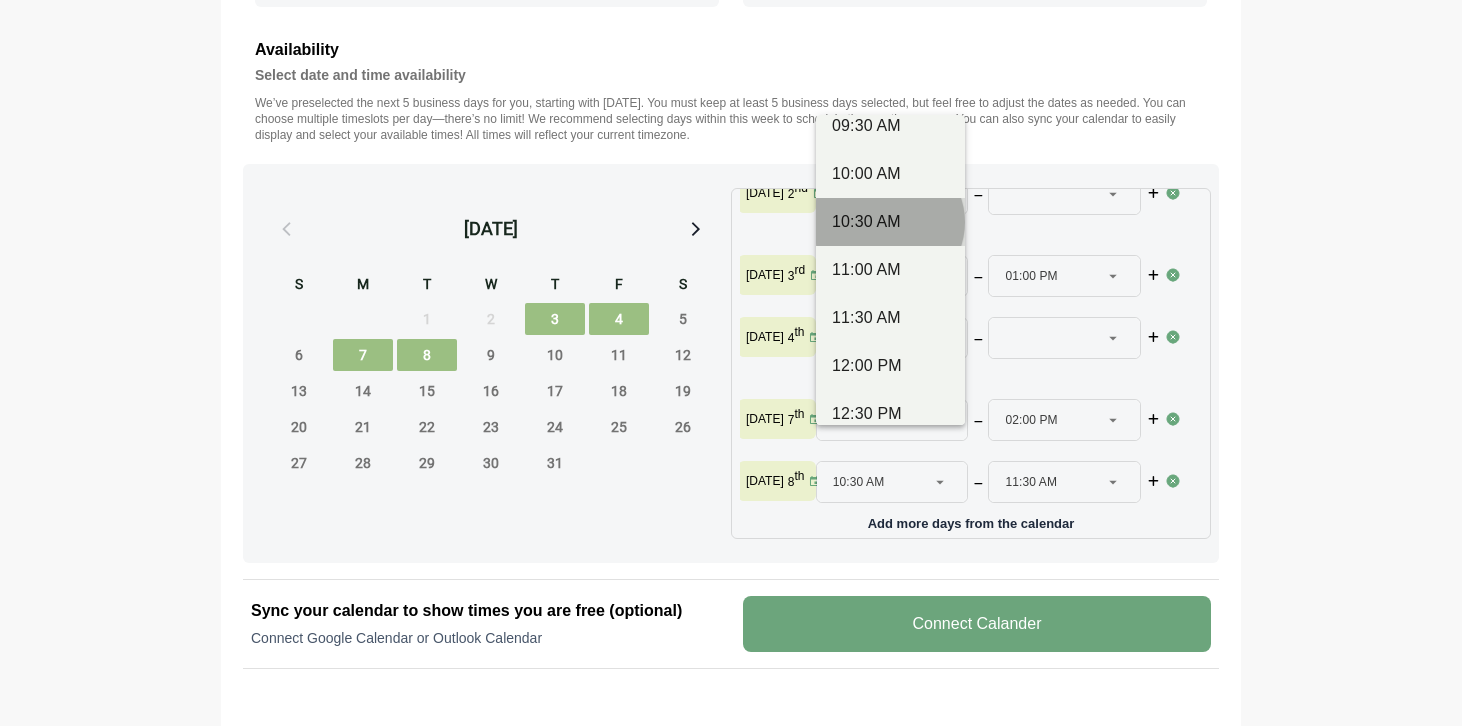 scroll, scrollTop: 46, scrollLeft: 0, axis: vertical 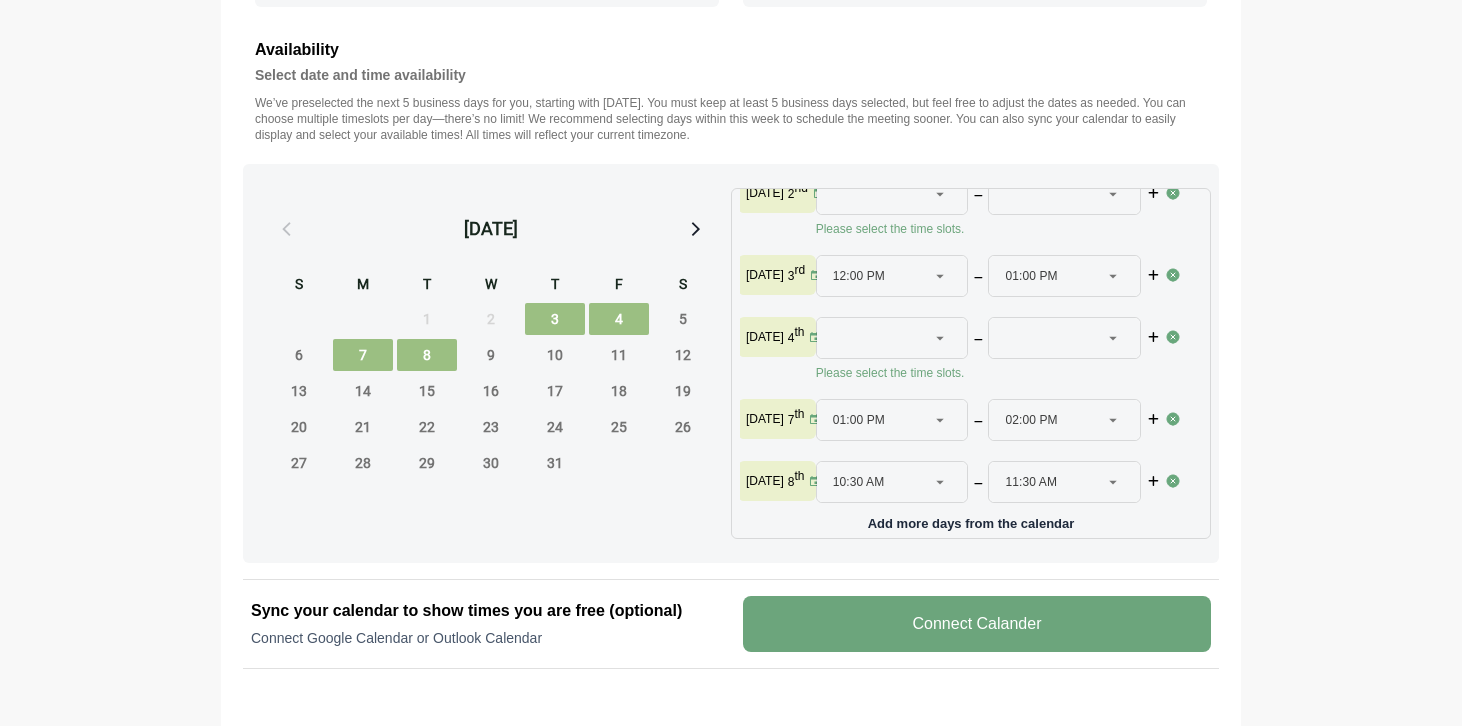 click at bounding box center (1114, 482) 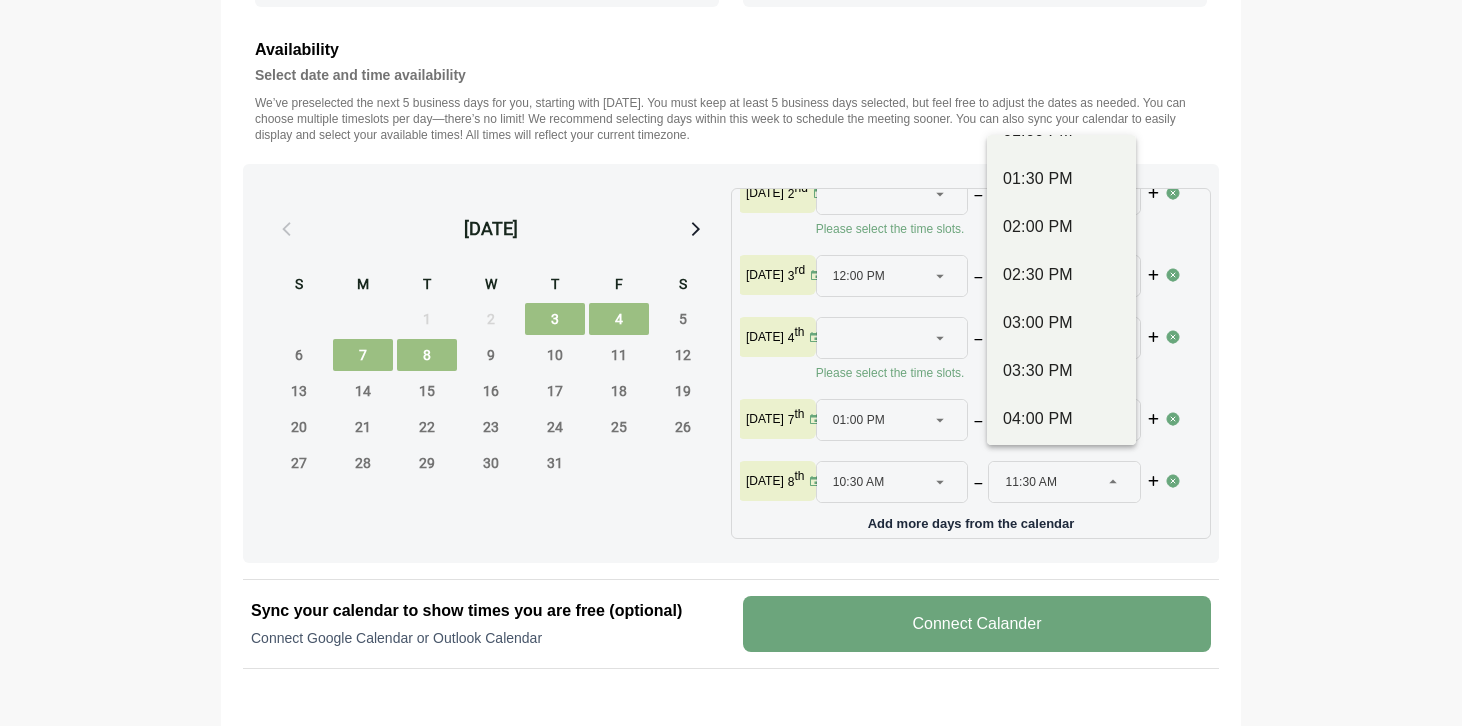 scroll, scrollTop: 675, scrollLeft: 0, axis: vertical 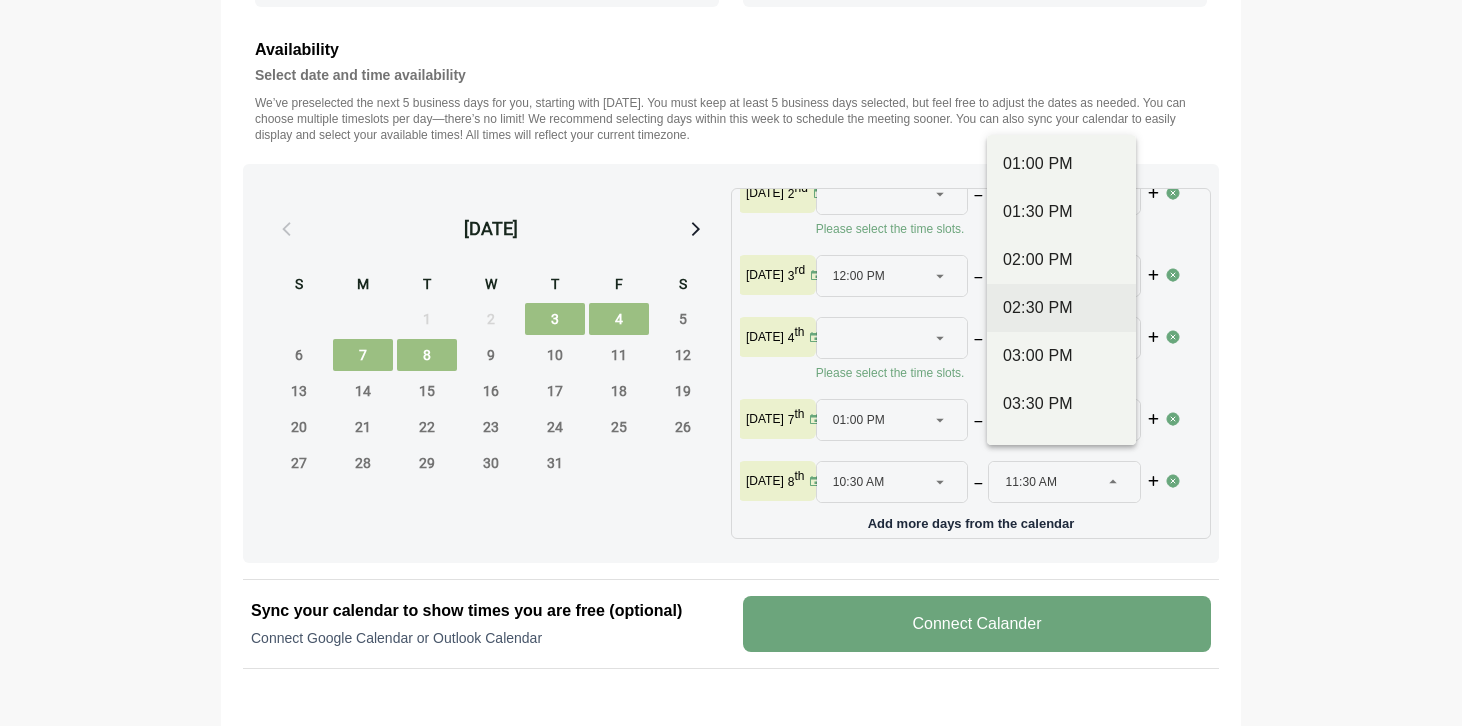 click on "02:30 PM" at bounding box center (1061, 308) 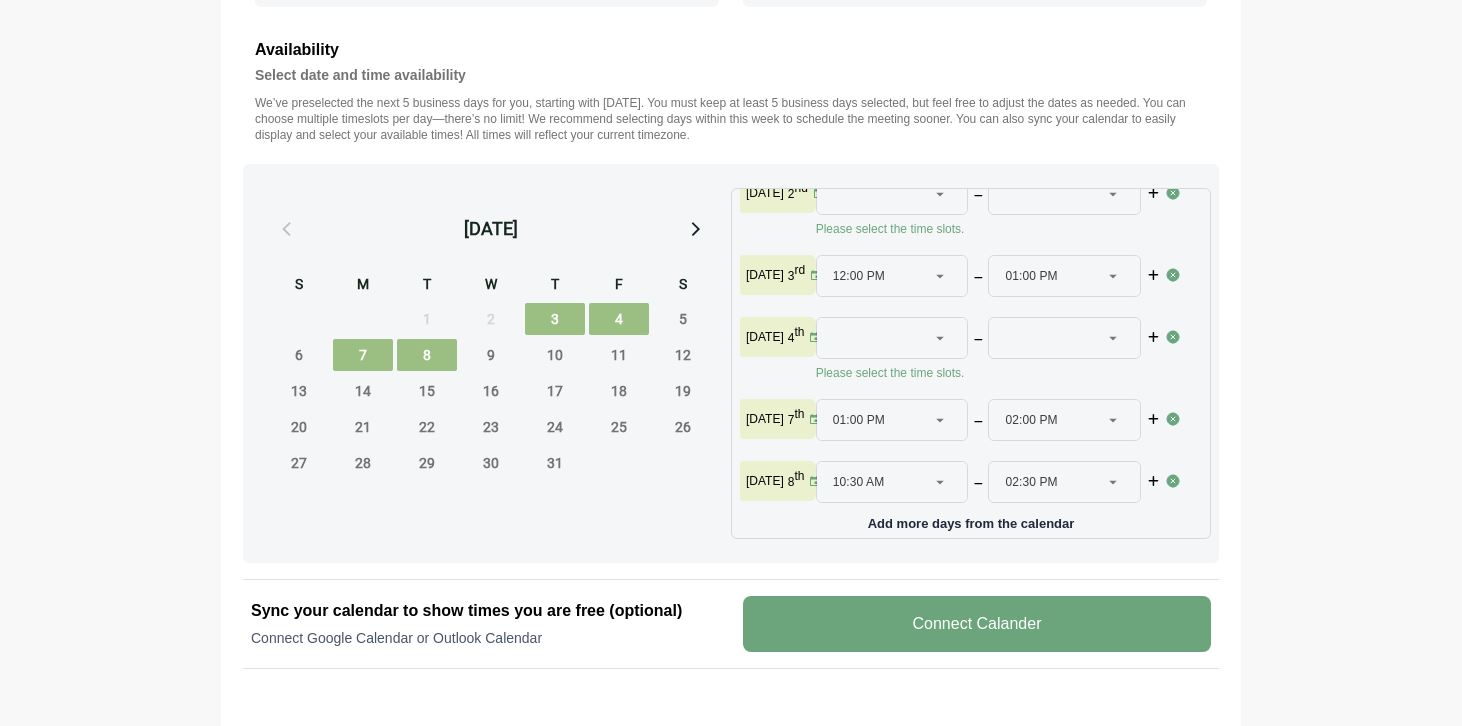 click on "02:00 PM ********" 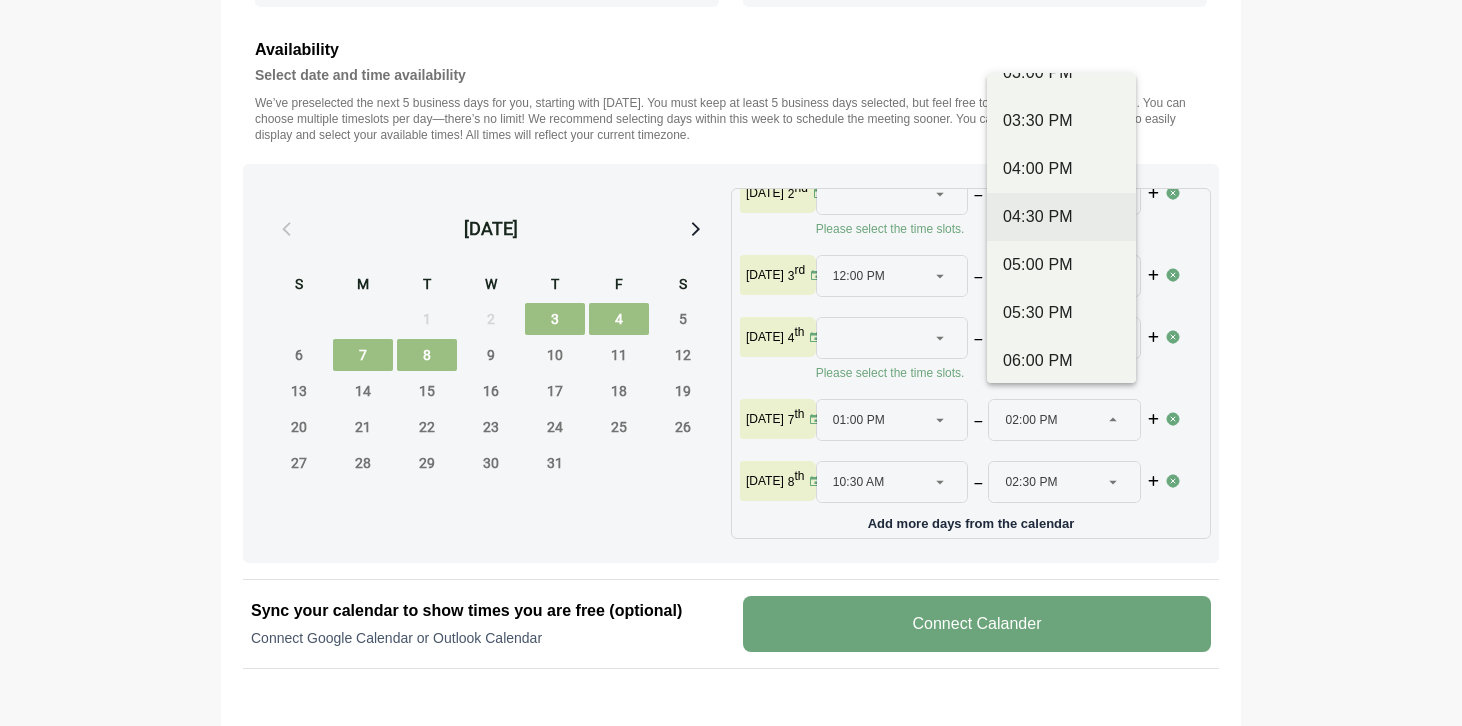 scroll, scrollTop: 870, scrollLeft: 0, axis: vertical 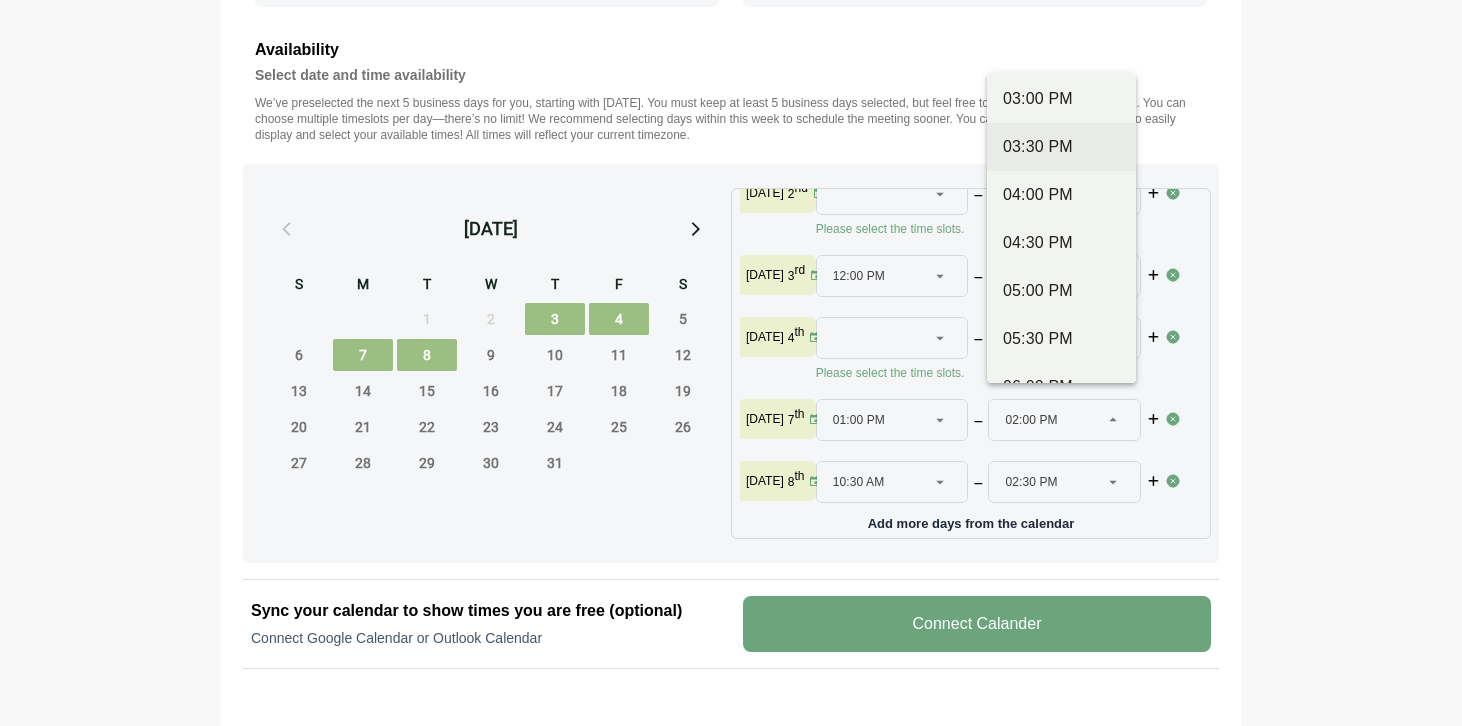 click on "03:30 PM" at bounding box center (1061, 147) 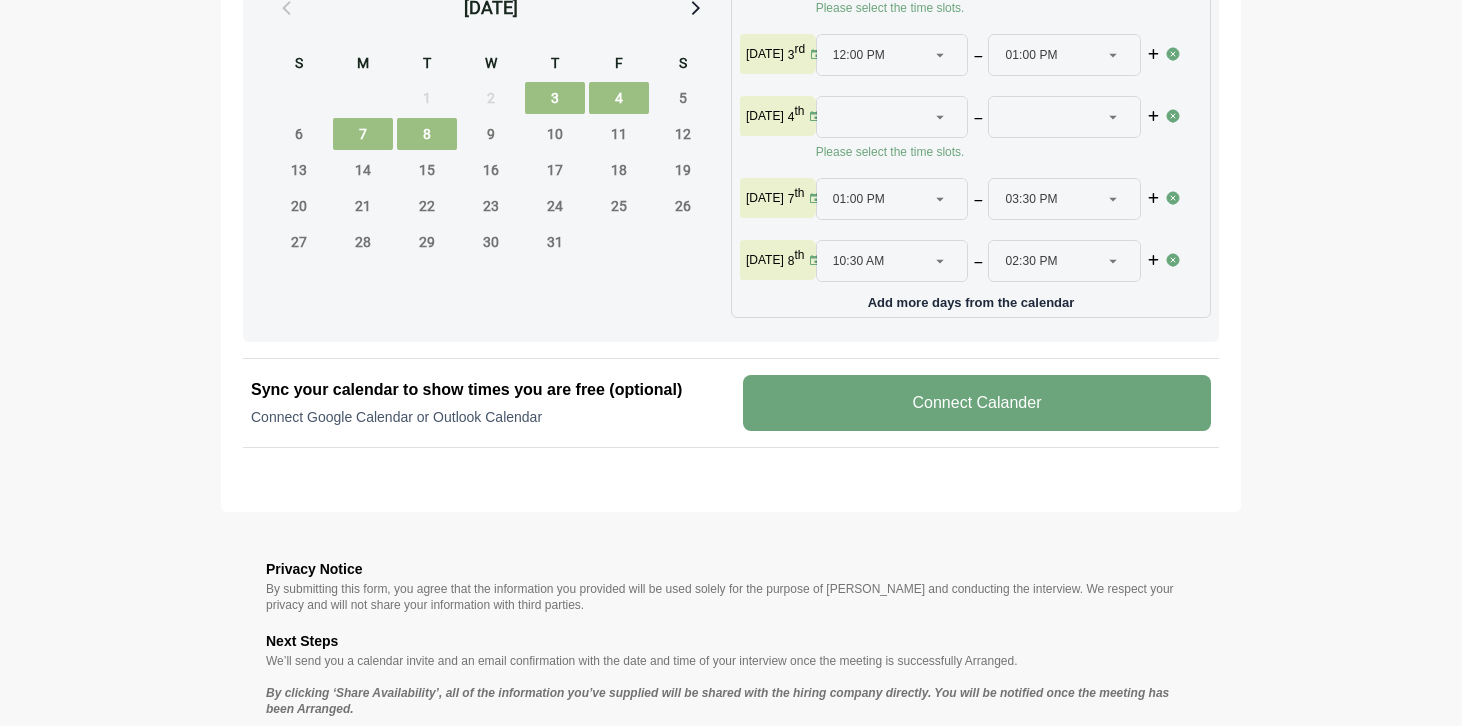 scroll, scrollTop: 1154, scrollLeft: 0, axis: vertical 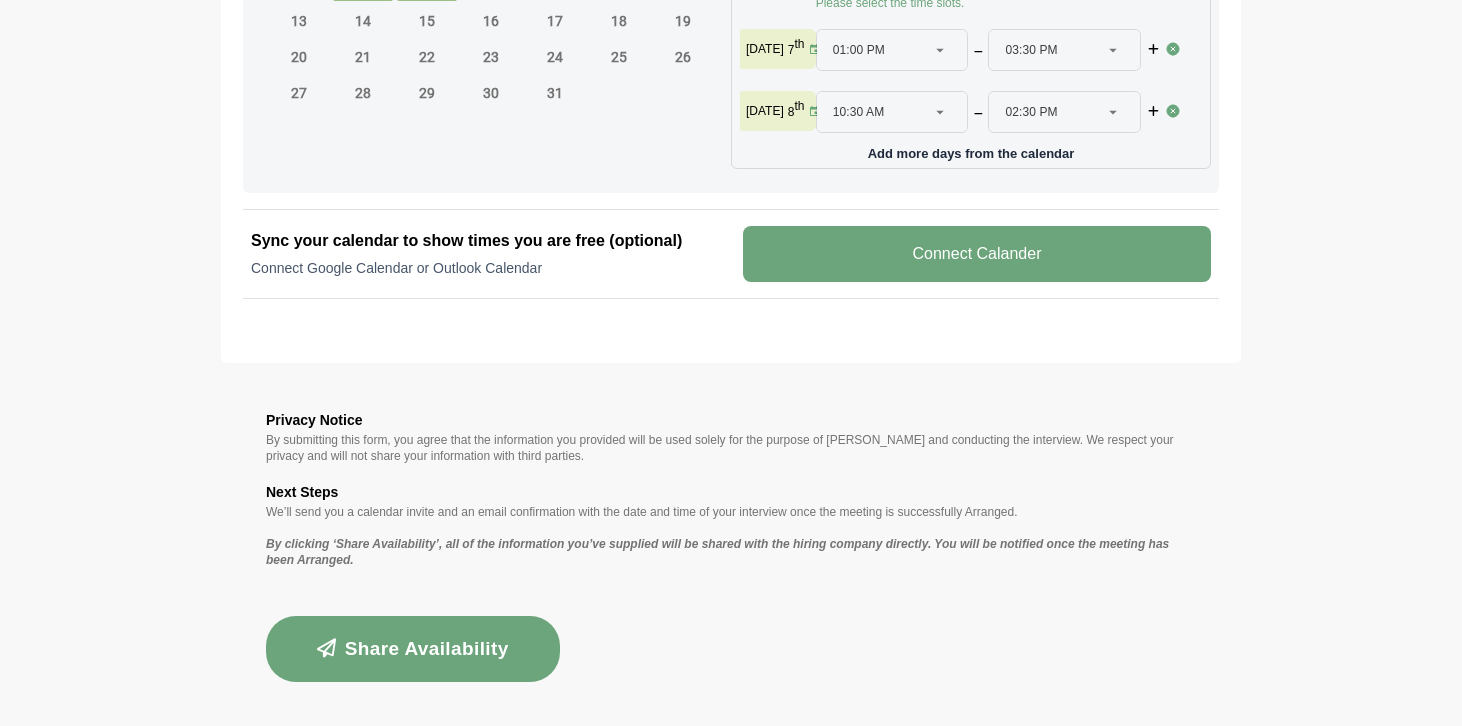 click on "Share Availability" at bounding box center [413, 649] 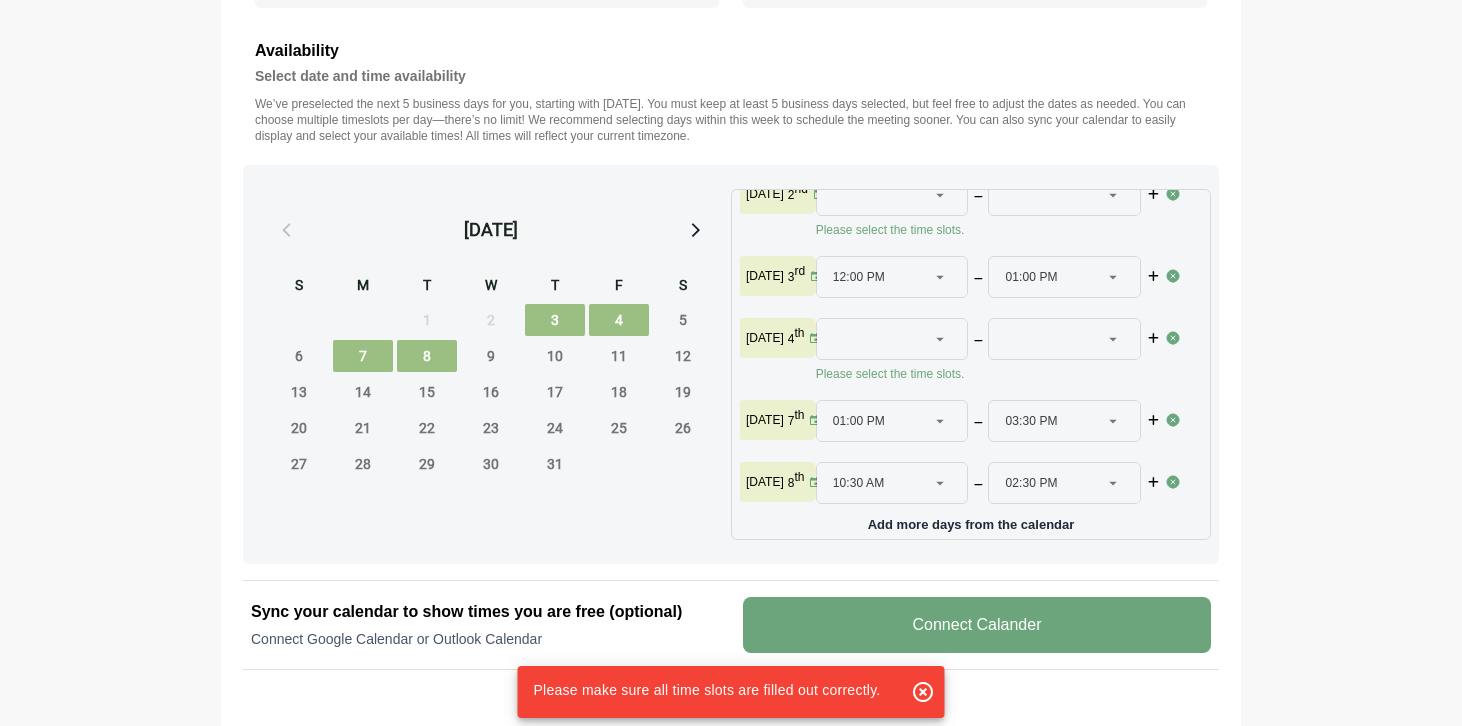 scroll, scrollTop: 776, scrollLeft: 0, axis: vertical 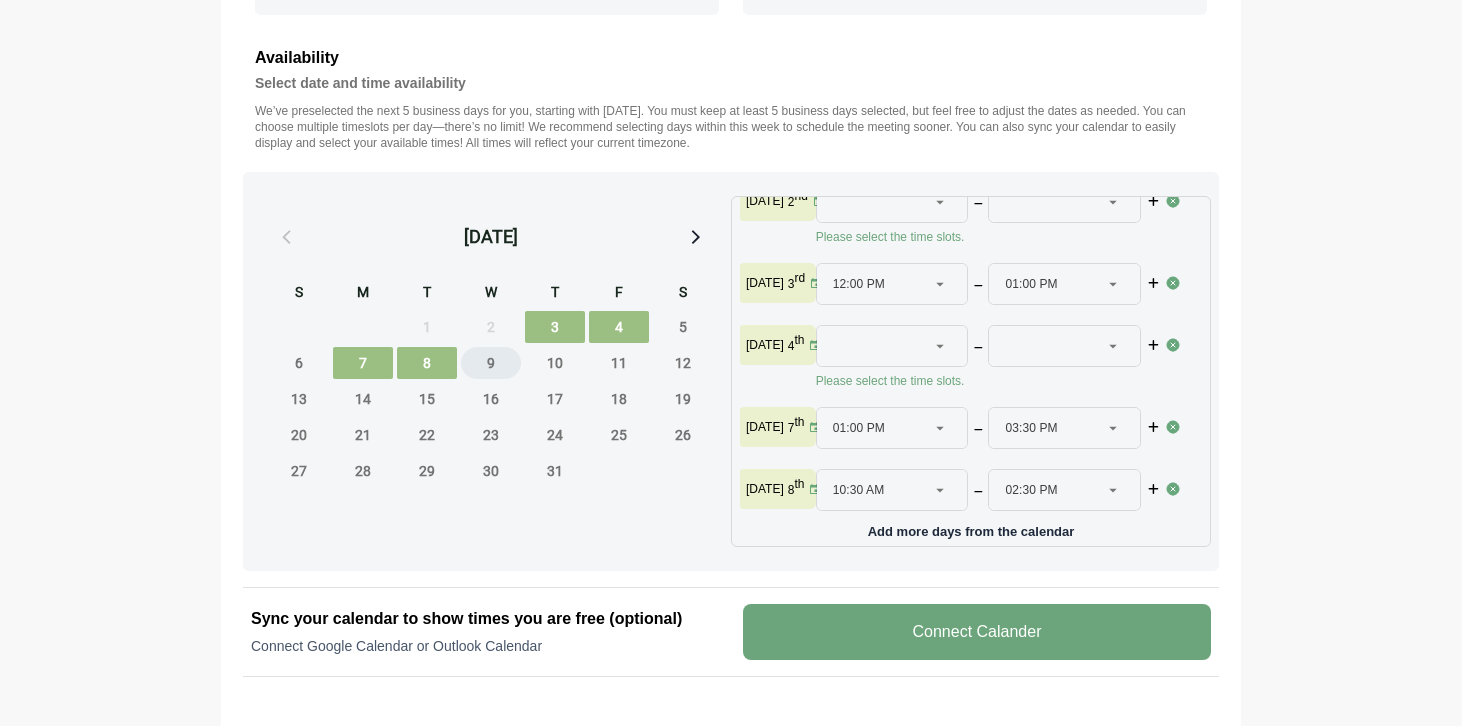 click on "9" at bounding box center (491, 363) 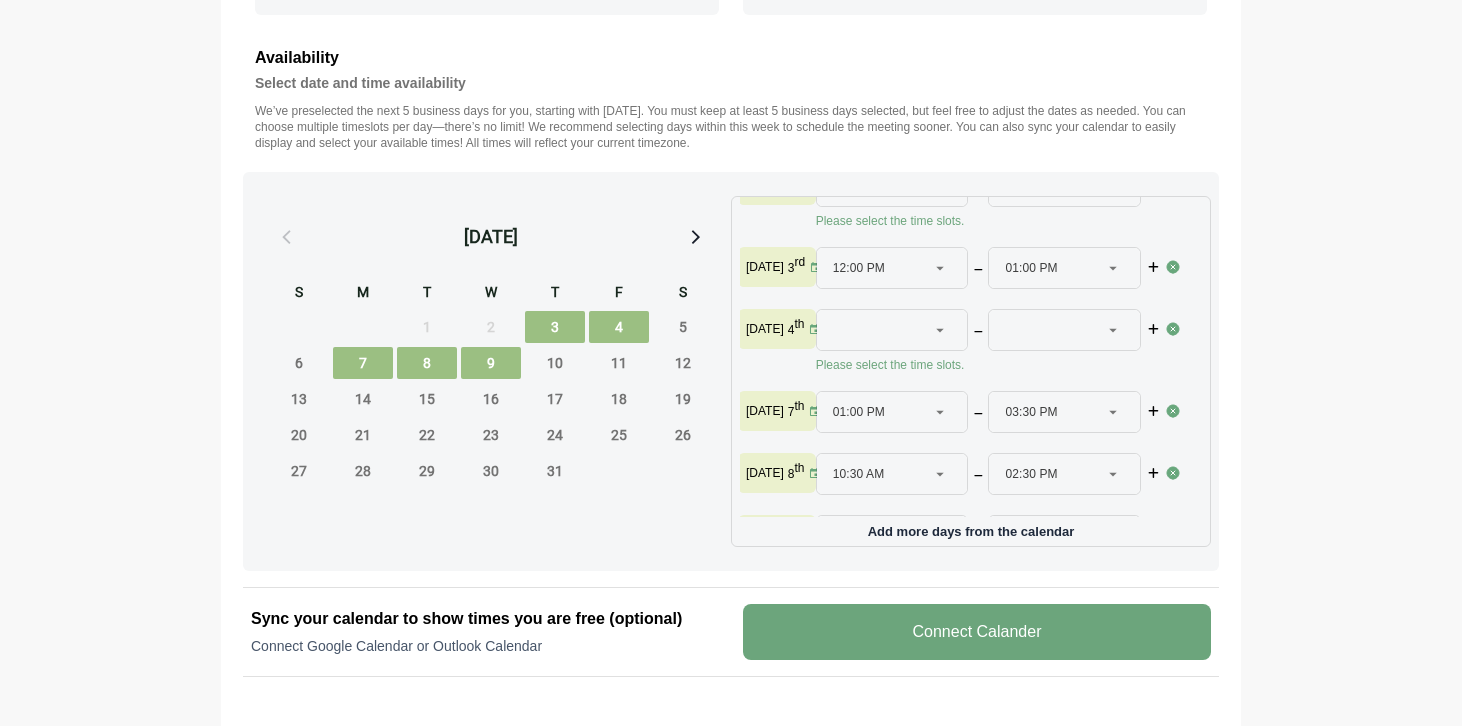 click on "9" at bounding box center [491, 363] 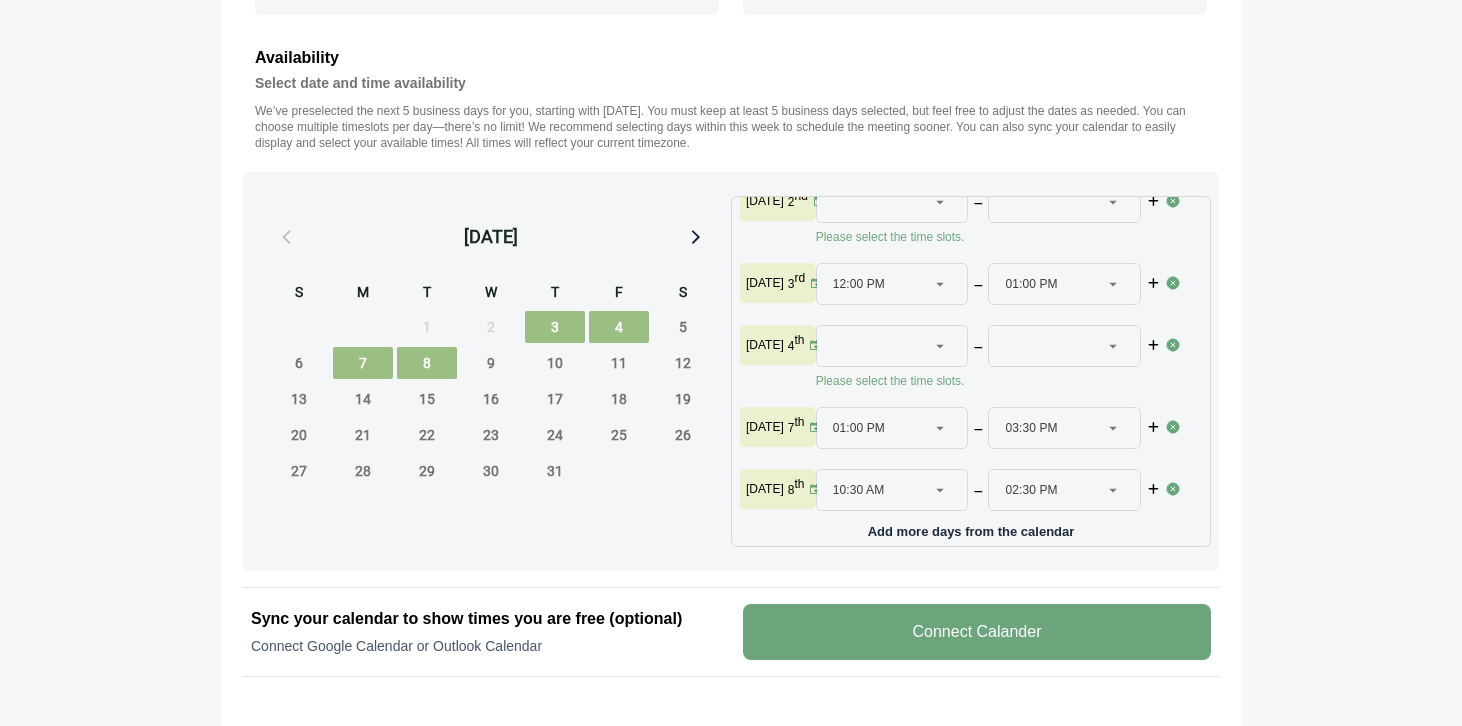 click on "4" at bounding box center [619, 327] 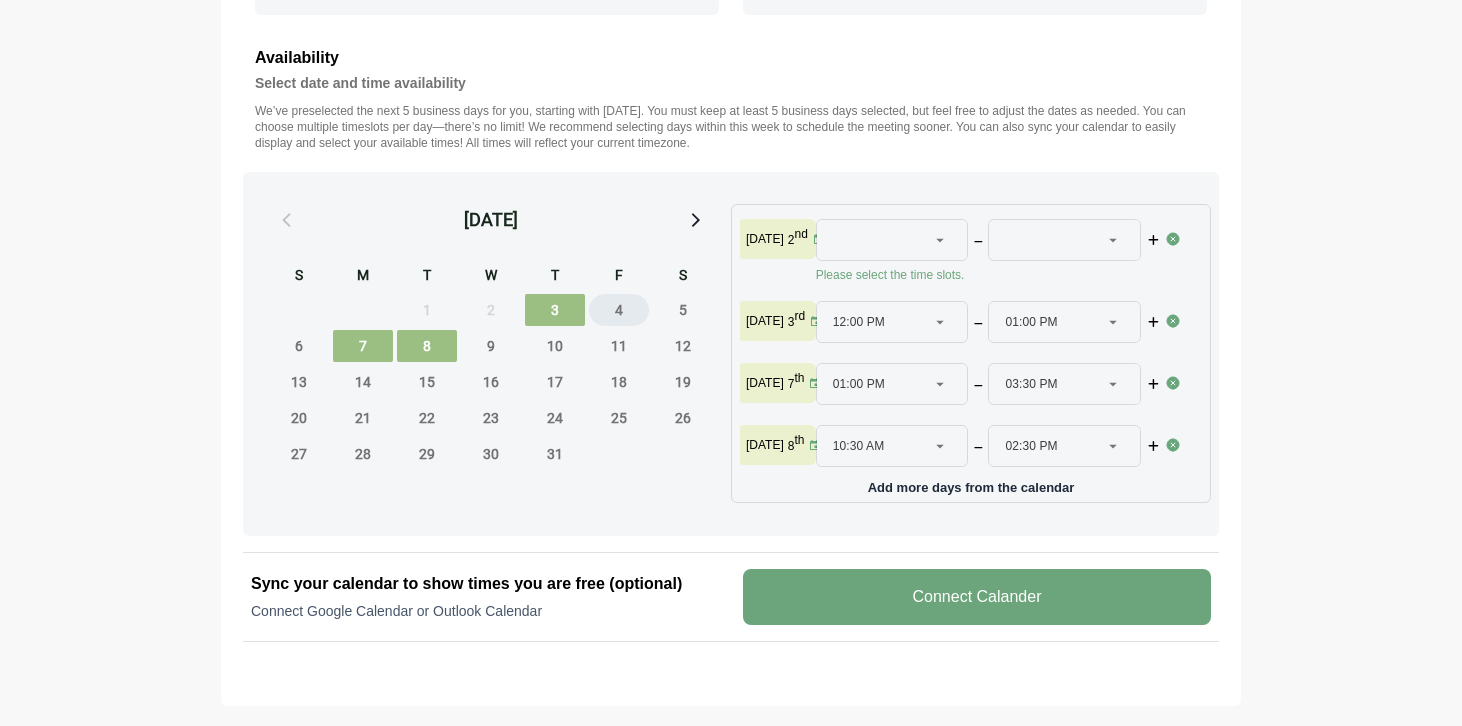 scroll, scrollTop: 0, scrollLeft: 0, axis: both 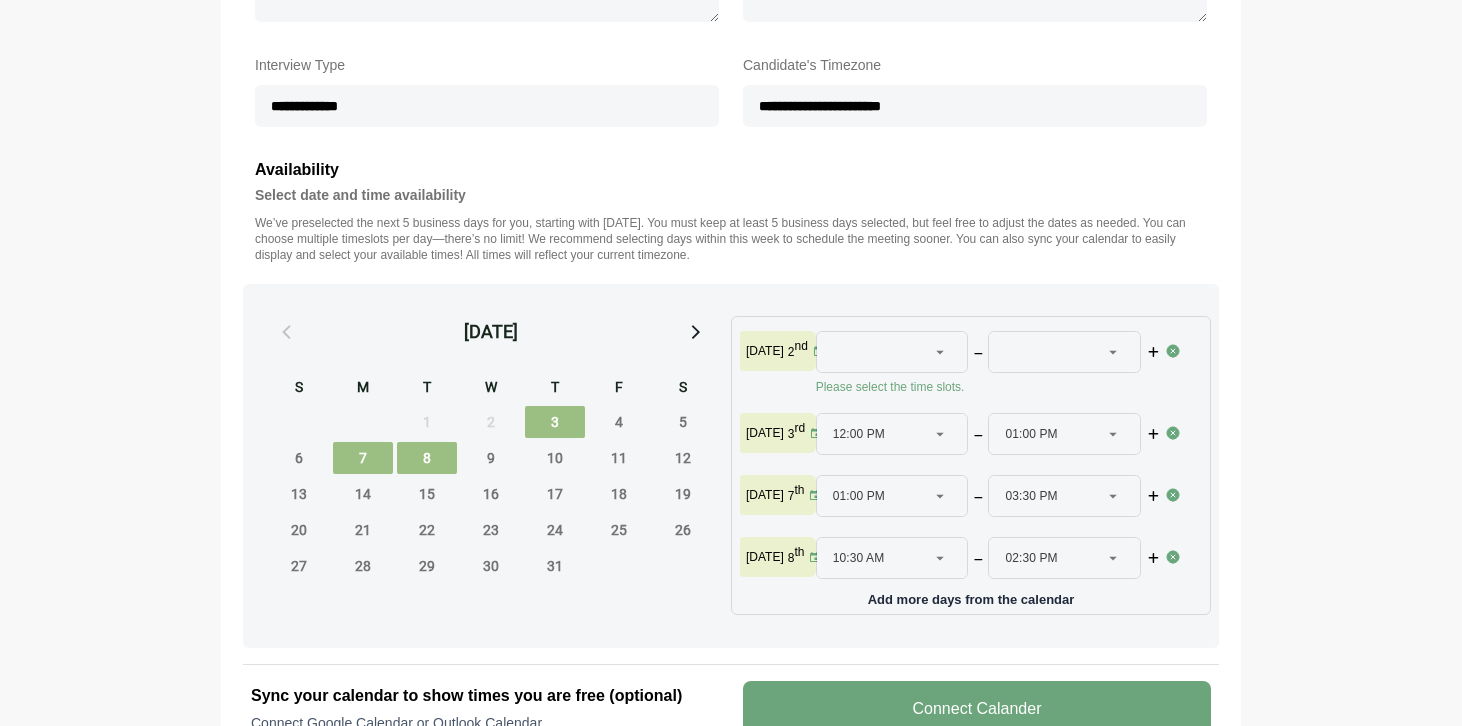 click on "2" at bounding box center [491, 422] 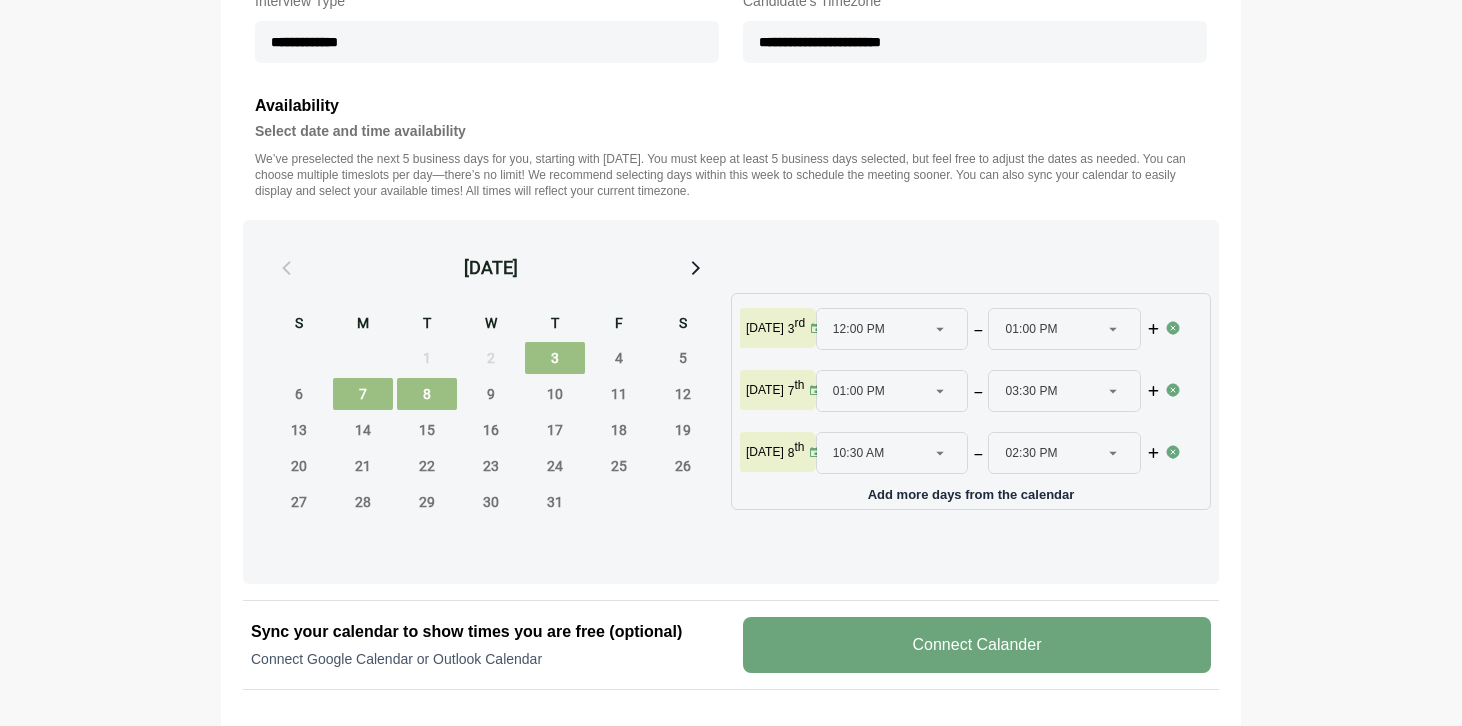 scroll, scrollTop: 729, scrollLeft: 0, axis: vertical 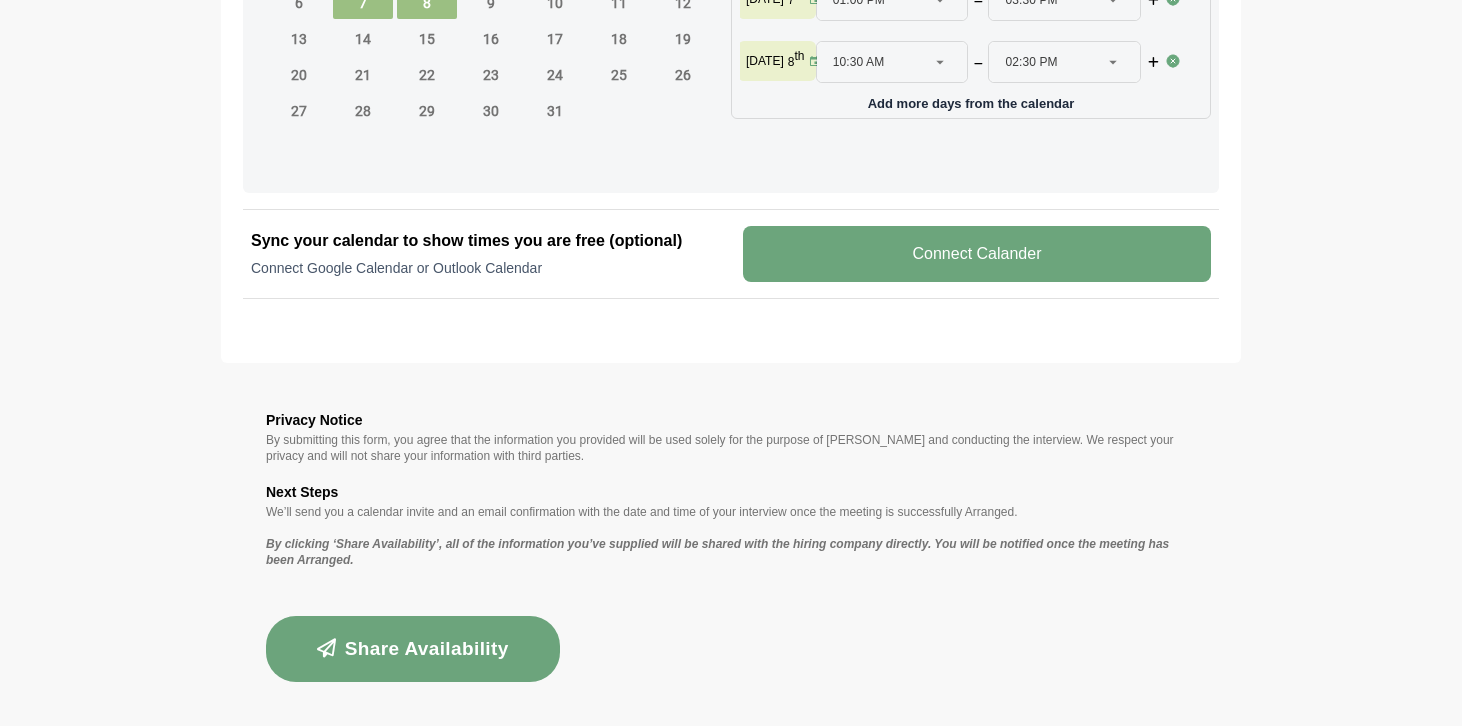 click on "Privacy Notice   By submitting this form, you agree that the information you provided will be used solely for the purpose of scheduling and conducting the interview. We respect your privacy and will not share your information with third parties.   Next Steps   We’ll send you a calendar invite and an email confirmation with the date and time of your interview once the meeting is successfully Arranged.   By clicking ‘Share Availability’, all of the information you’ve supplied will be shared with the hiring company directly. You will be notified once the meeting has been Arranged.   Share Availability" at bounding box center [731, 545] 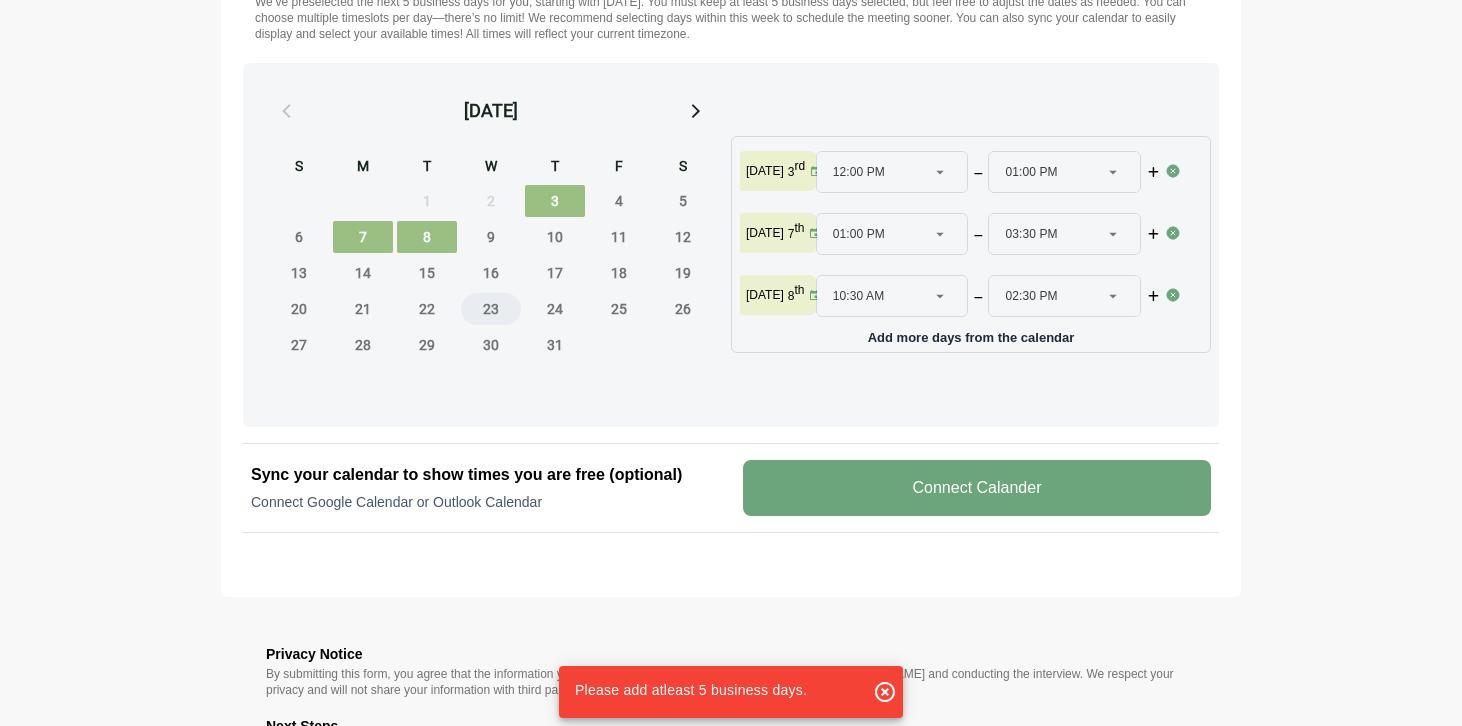 scroll, scrollTop: 872, scrollLeft: 0, axis: vertical 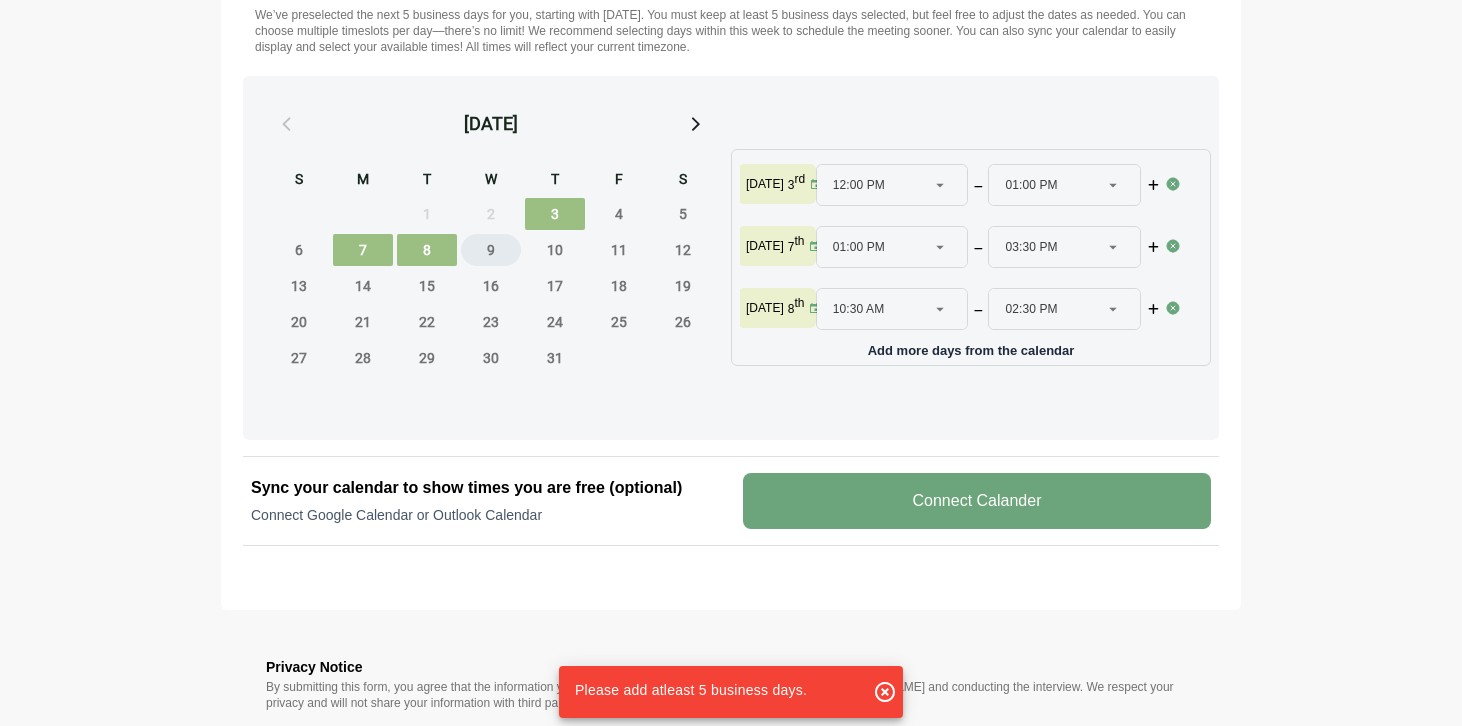 click on "9" at bounding box center (491, 250) 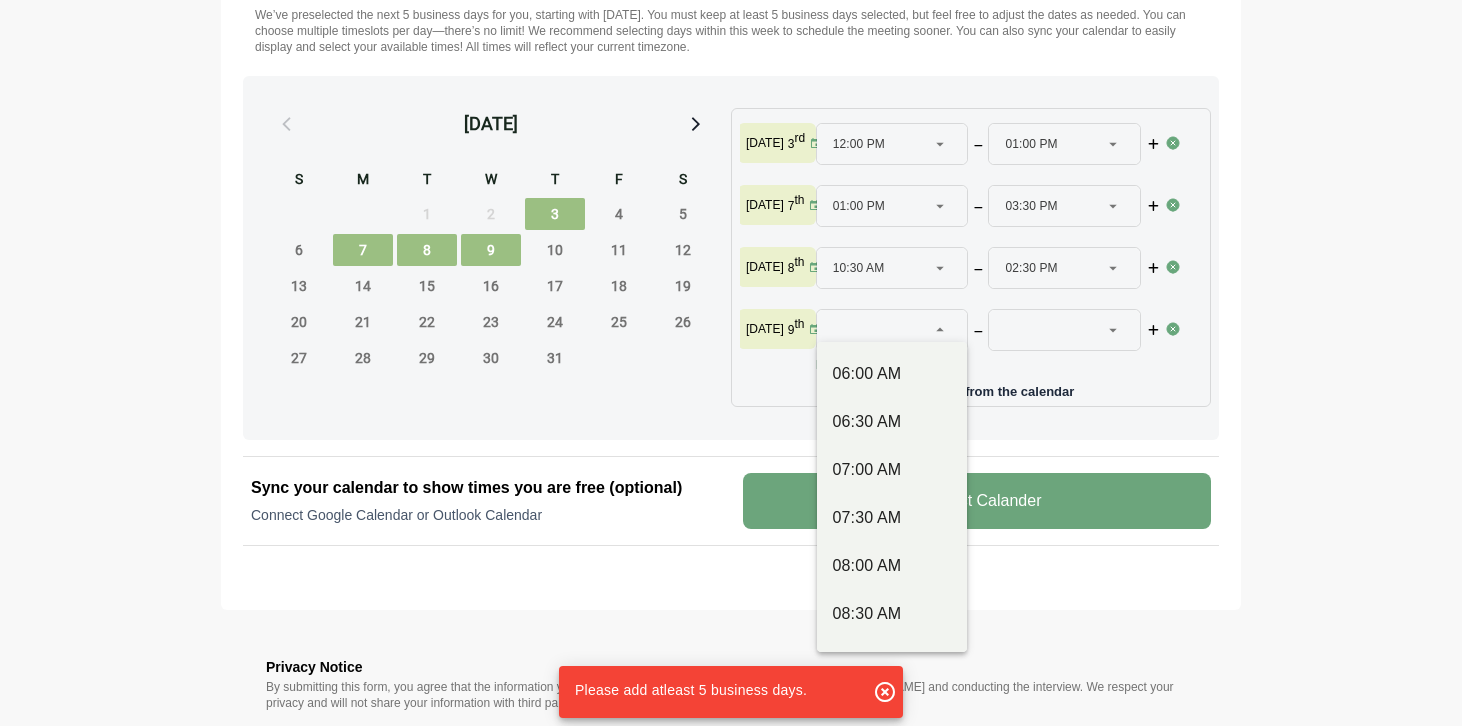 click 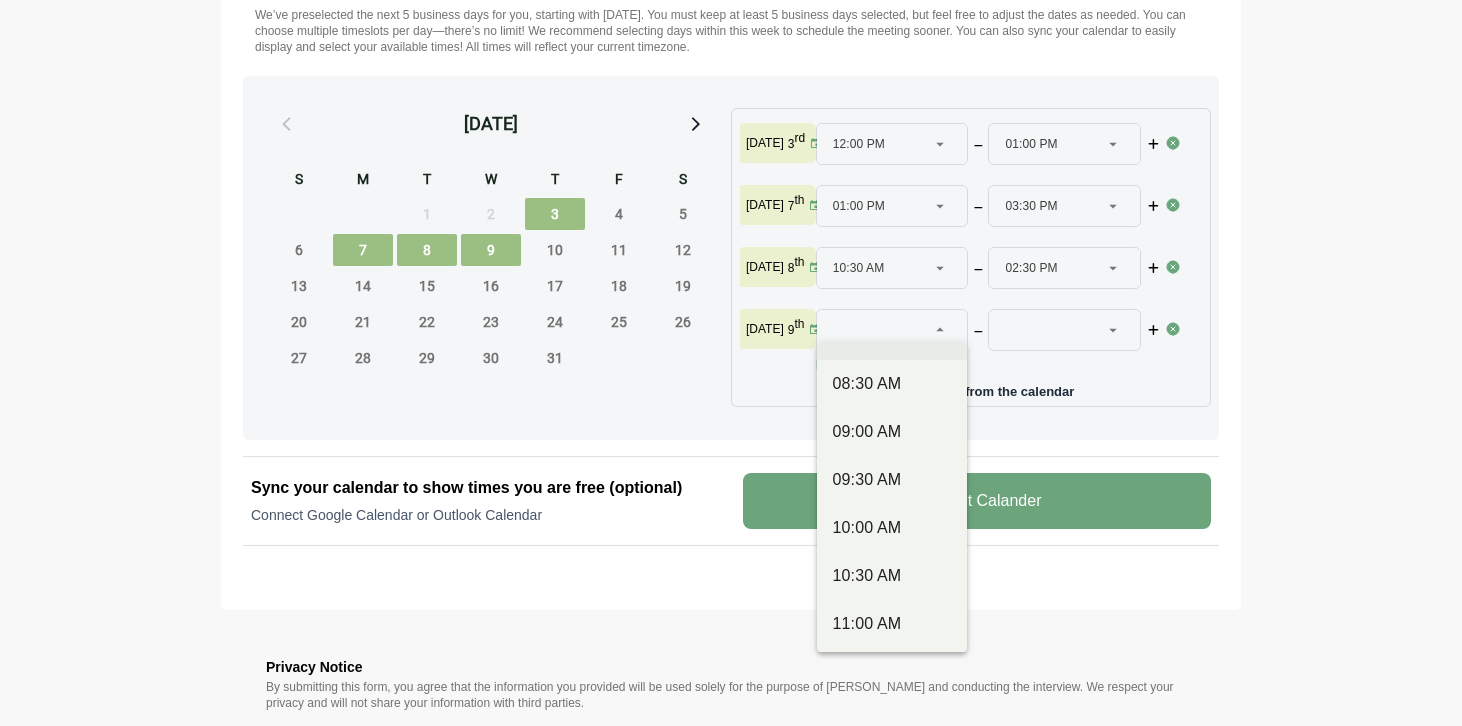 scroll, scrollTop: 237, scrollLeft: 0, axis: vertical 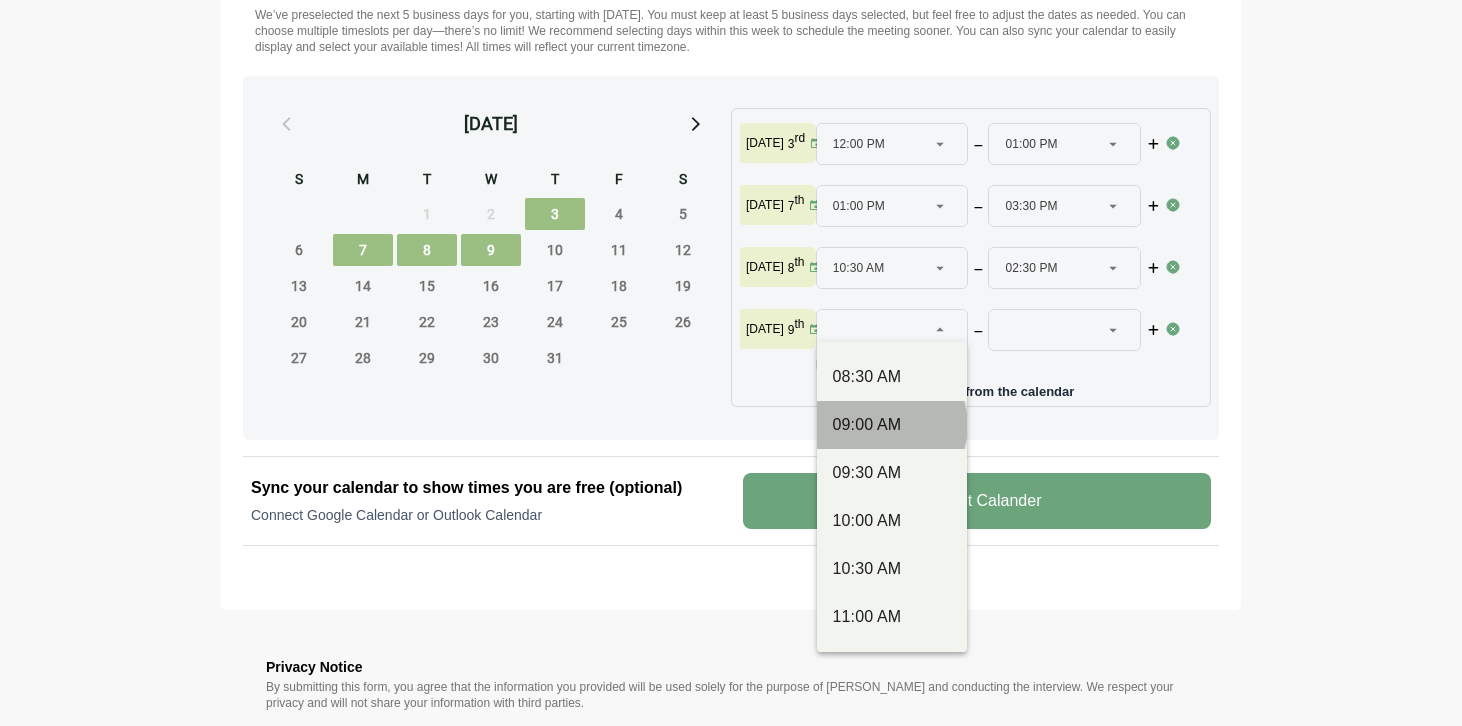 click on "09:00 AM" at bounding box center [892, 425] 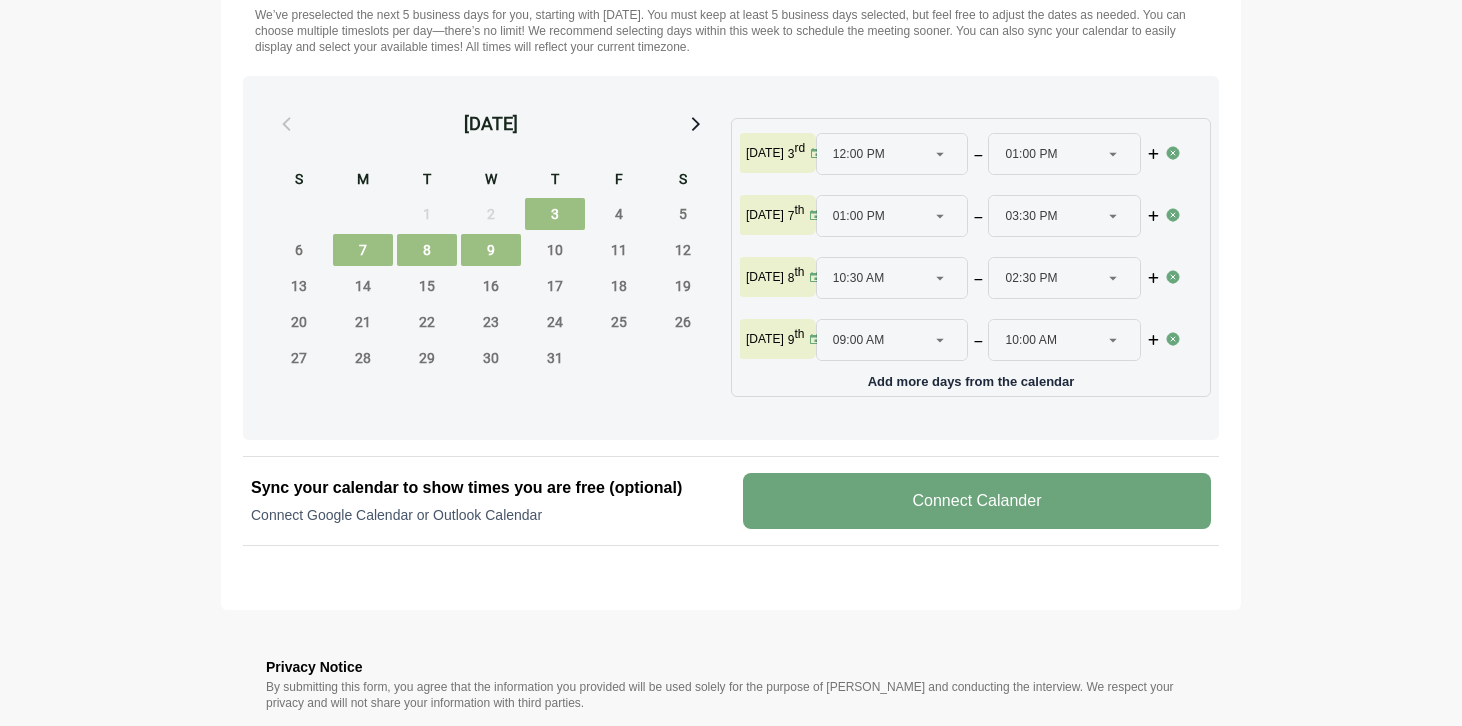 click on "10:00 AM" at bounding box center [1031, 340] 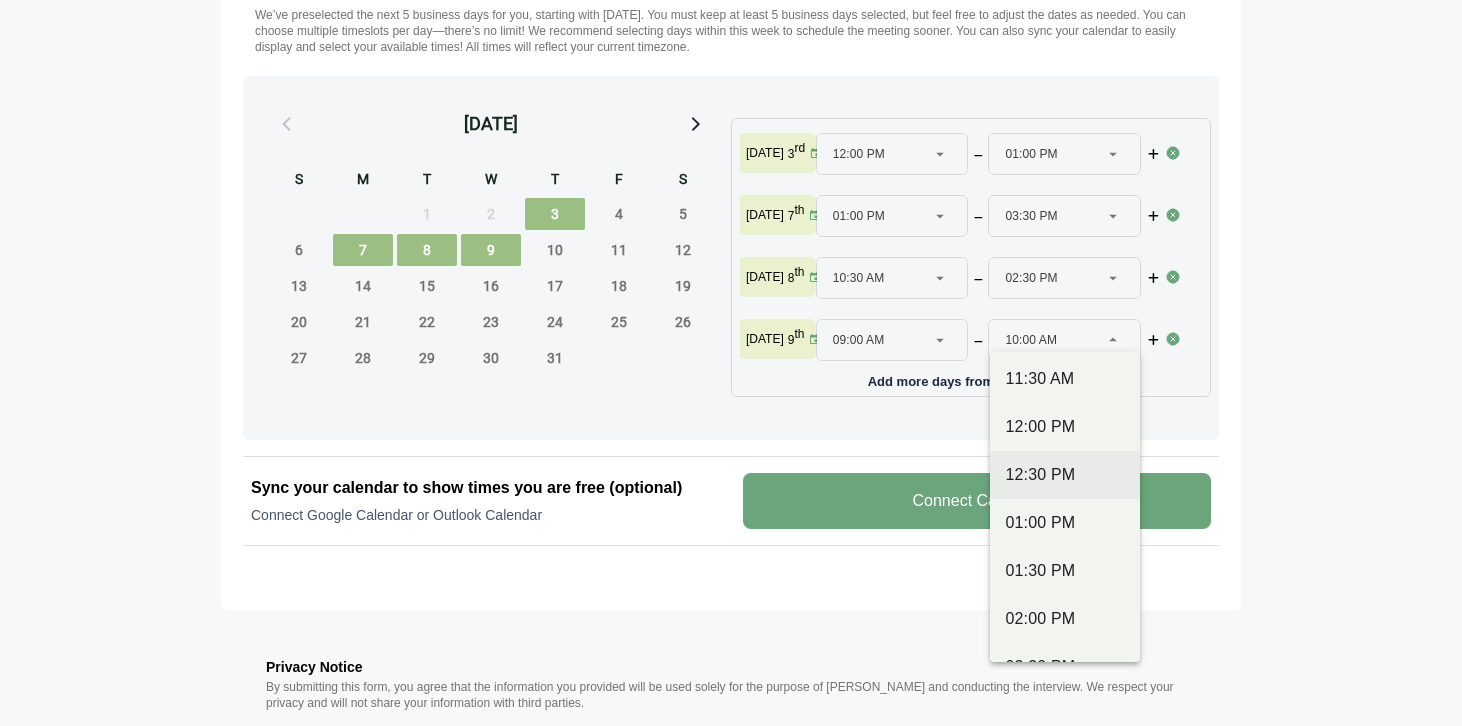 scroll, scrollTop: 588, scrollLeft: 0, axis: vertical 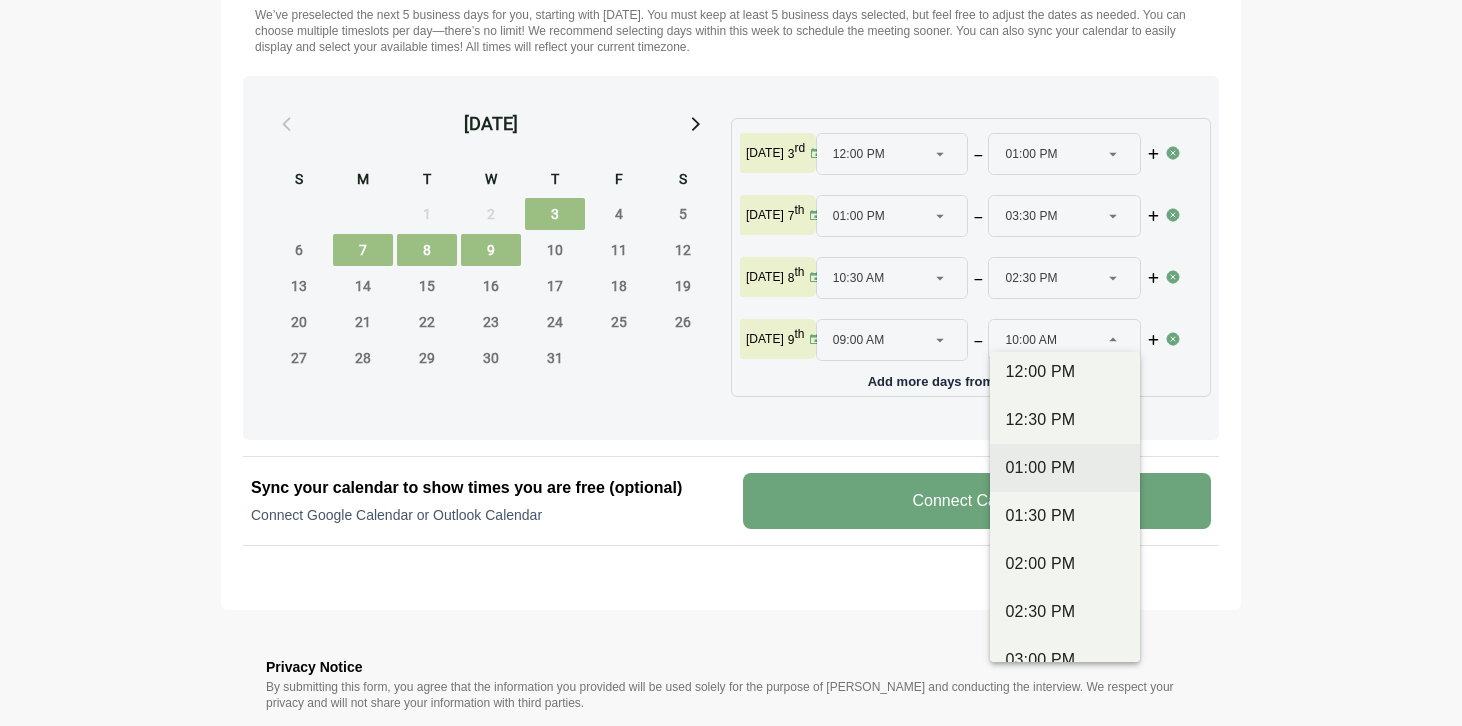 click on "01:00 PM" at bounding box center (1065, 468) 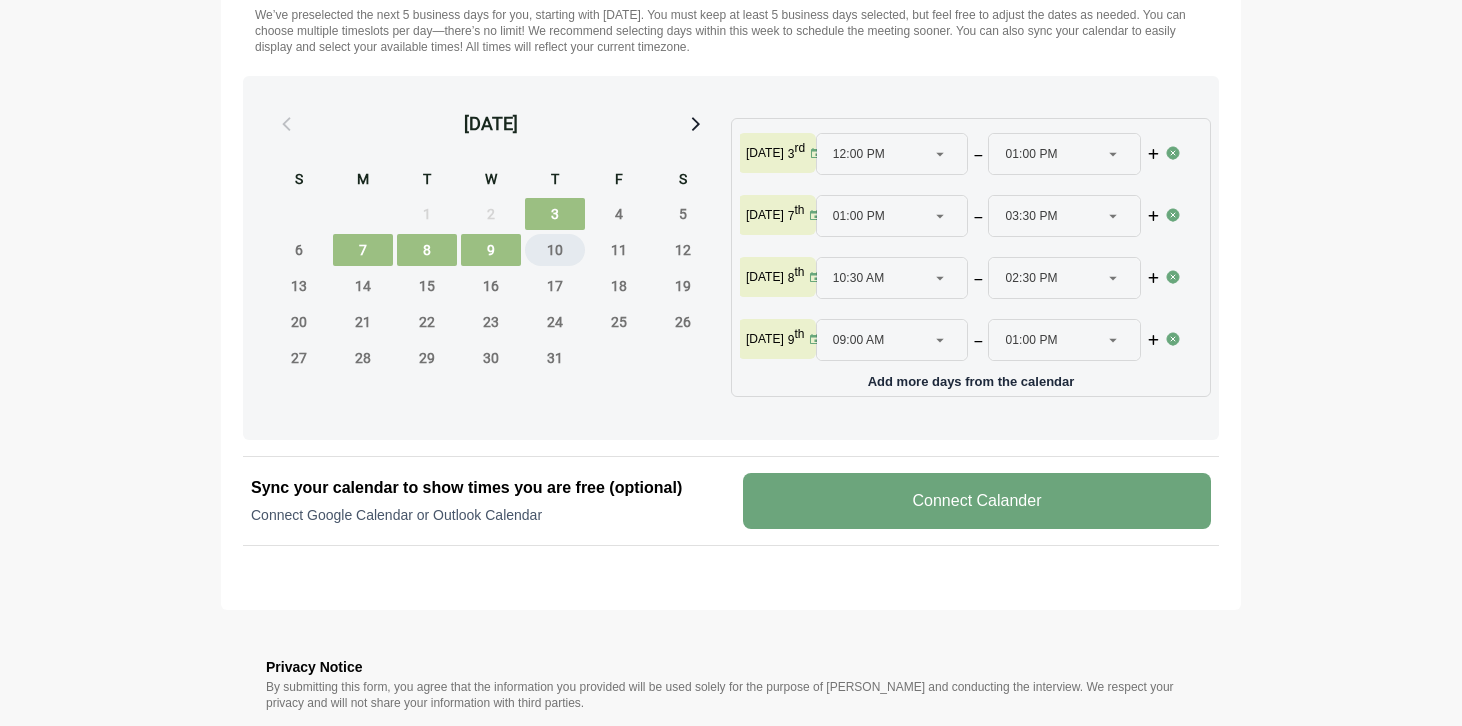 click on "10" at bounding box center (555, 250) 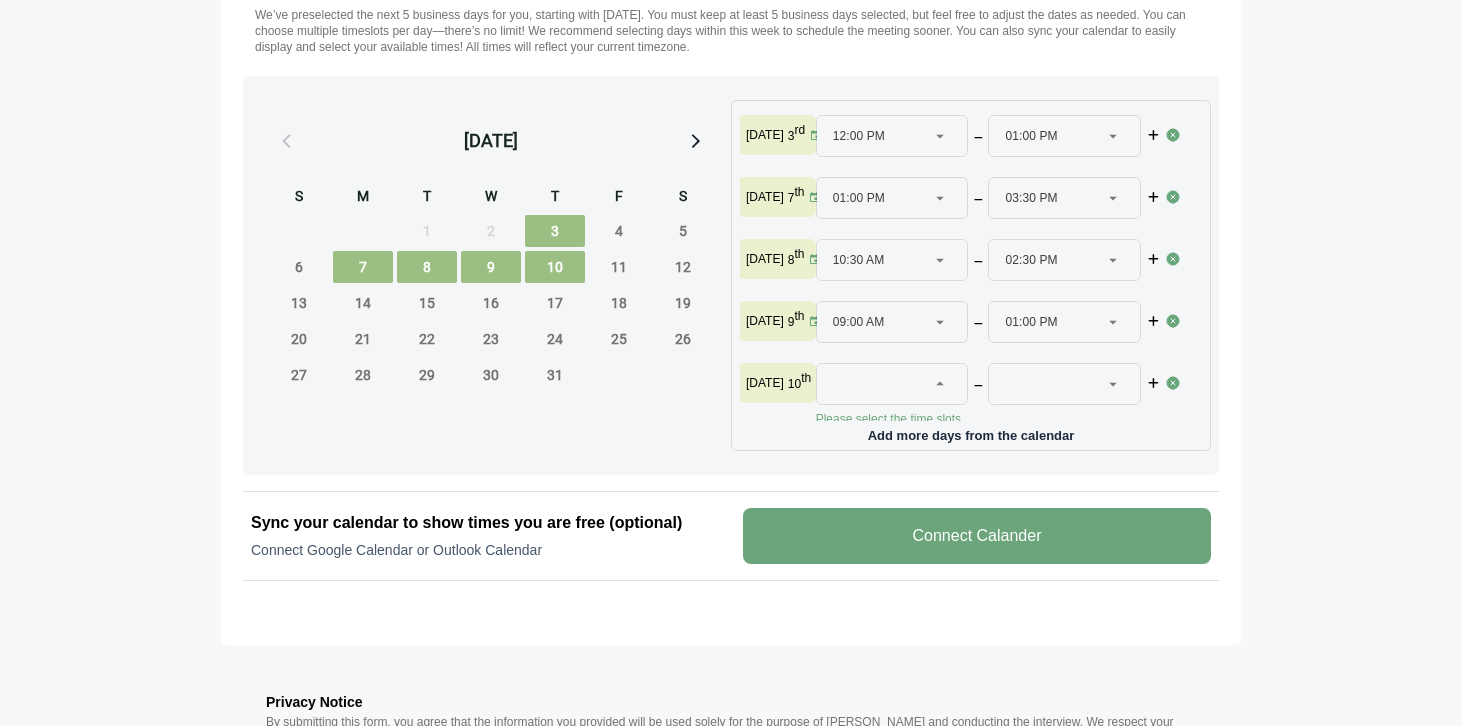 click 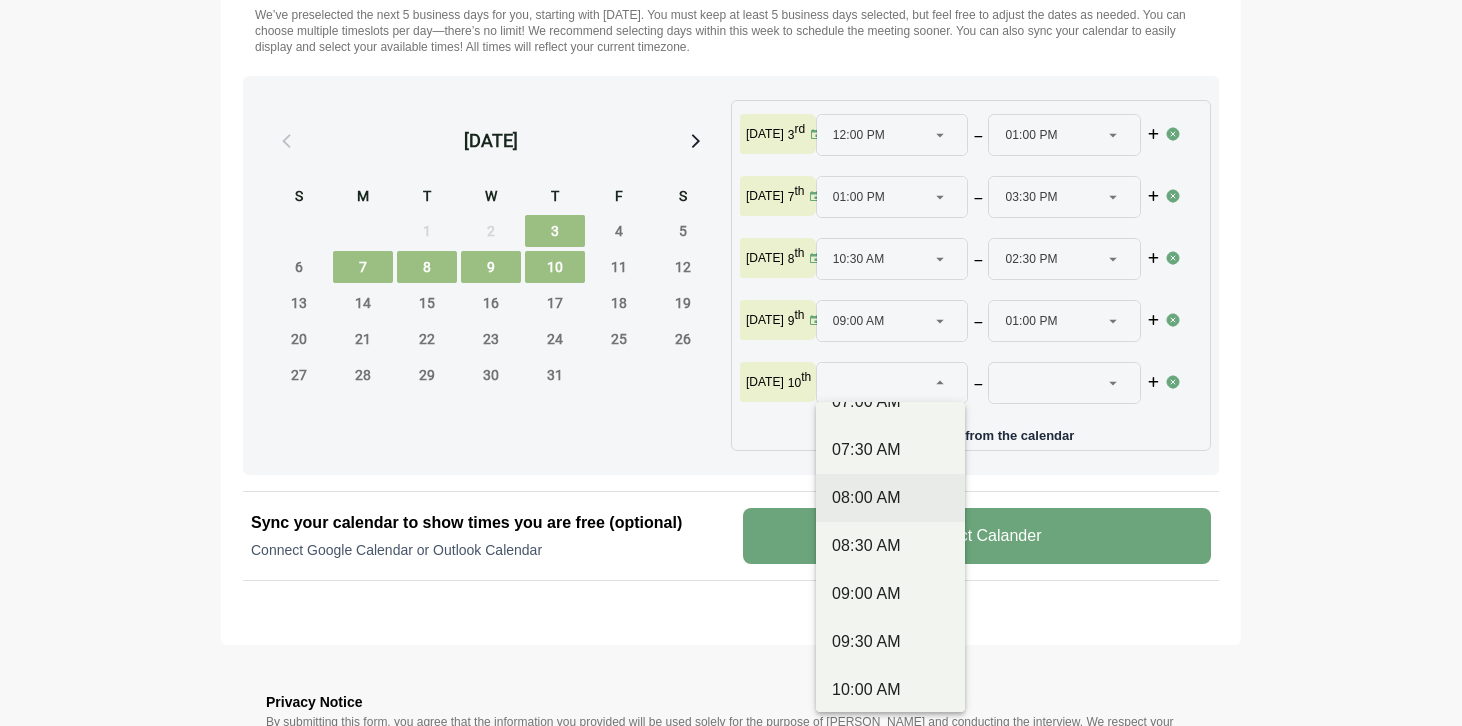 scroll, scrollTop: 130, scrollLeft: 0, axis: vertical 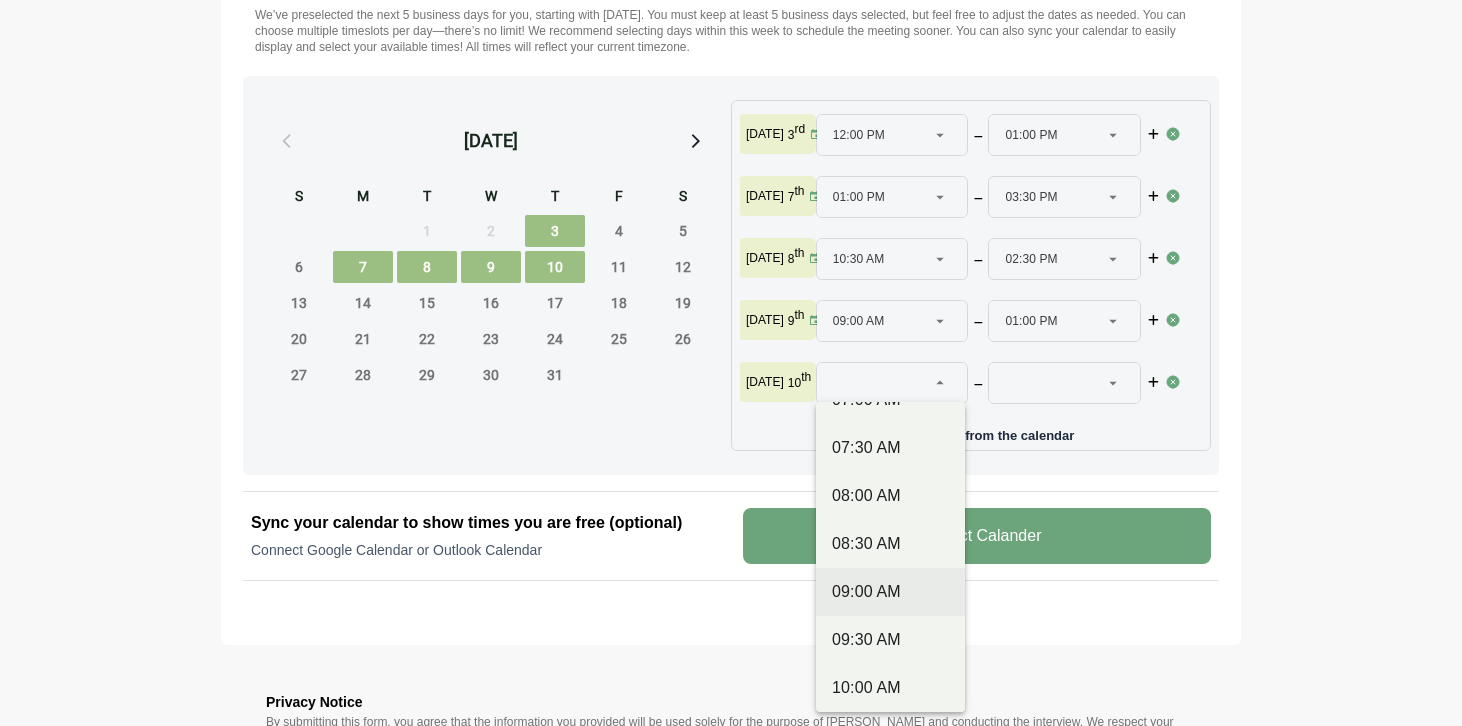 click on "09:00 AM" at bounding box center [890, 592] 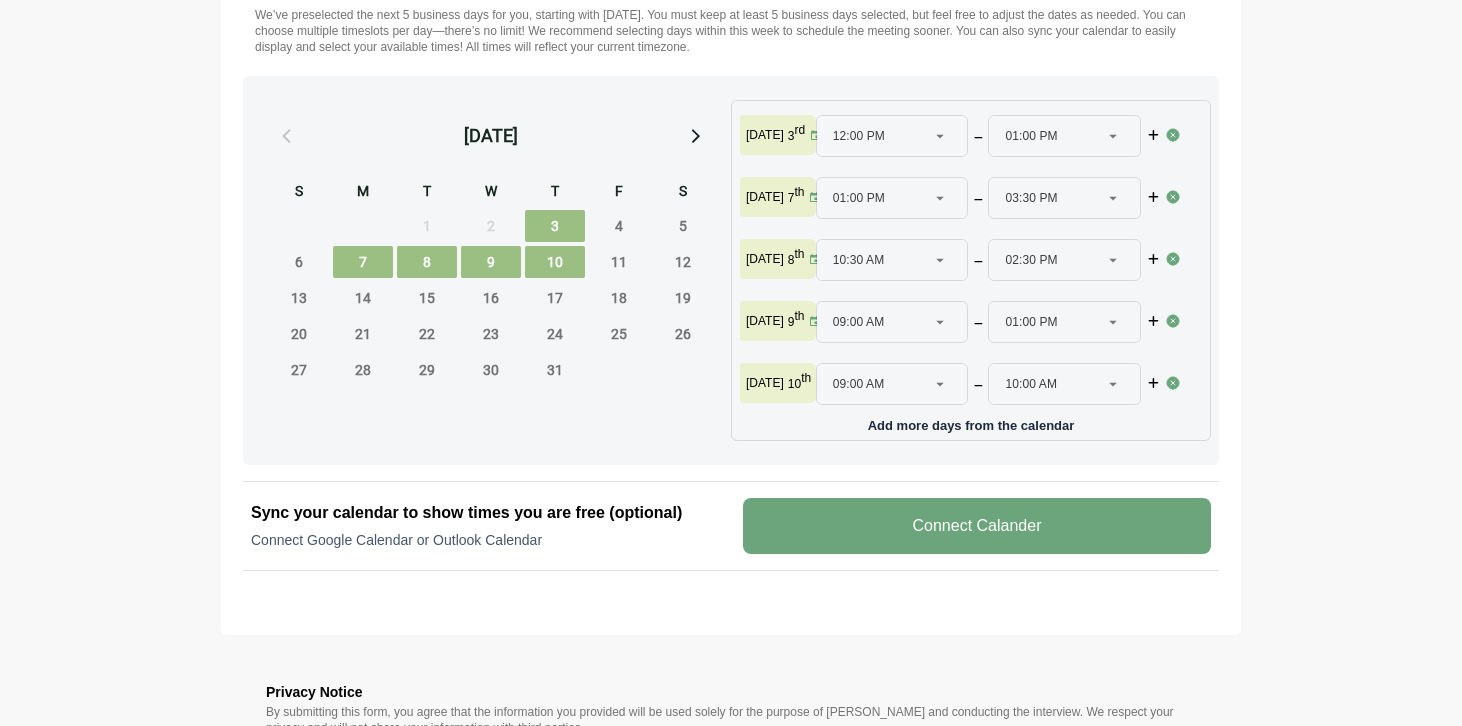 click at bounding box center [1114, 384] 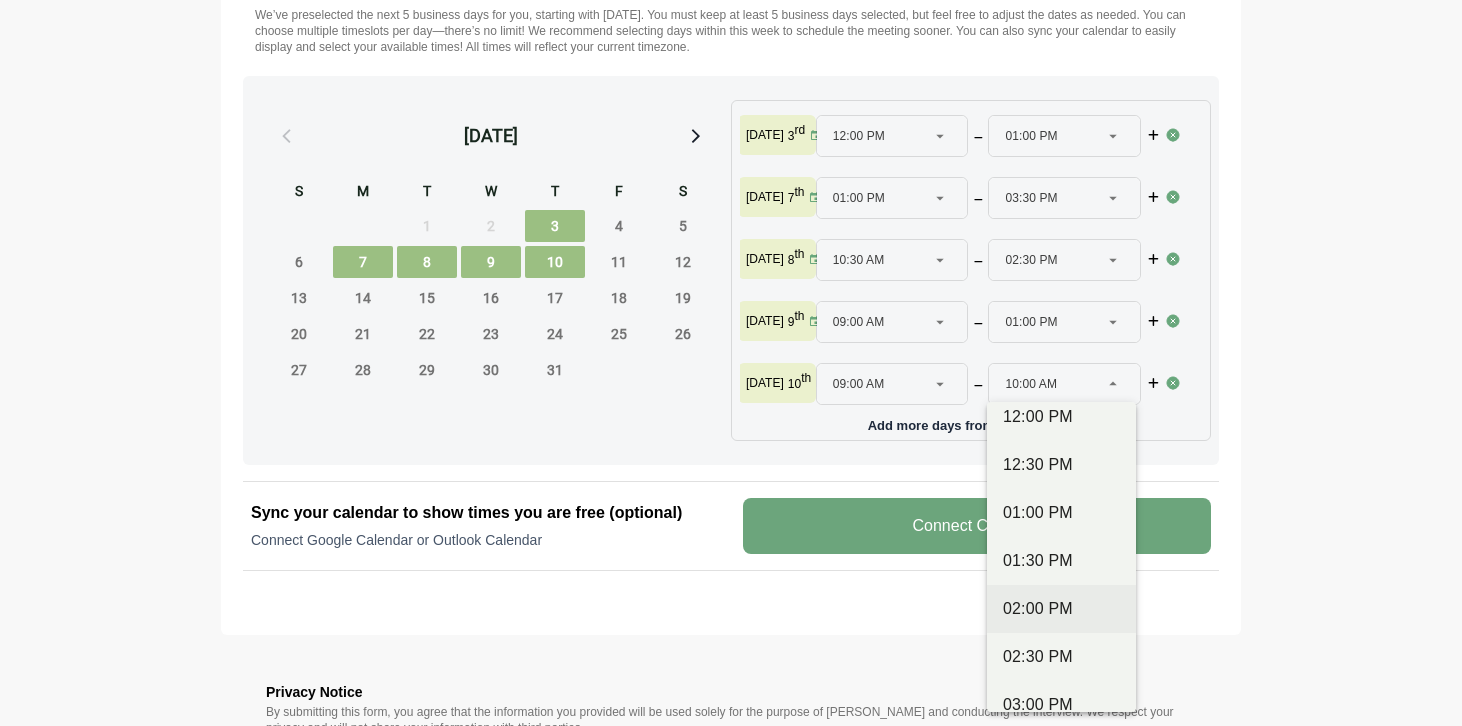 scroll, scrollTop: 588, scrollLeft: 0, axis: vertical 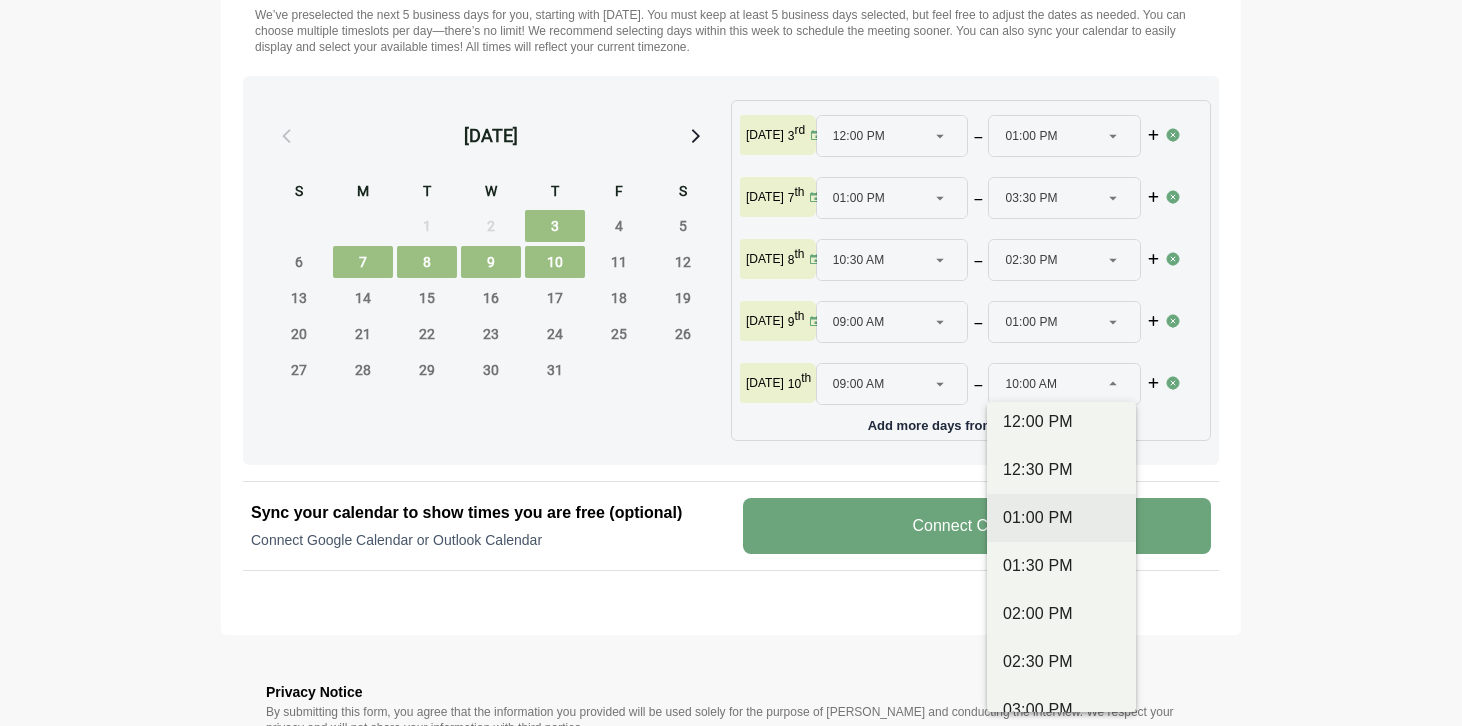 click on "01:00 PM" at bounding box center (1061, 518) 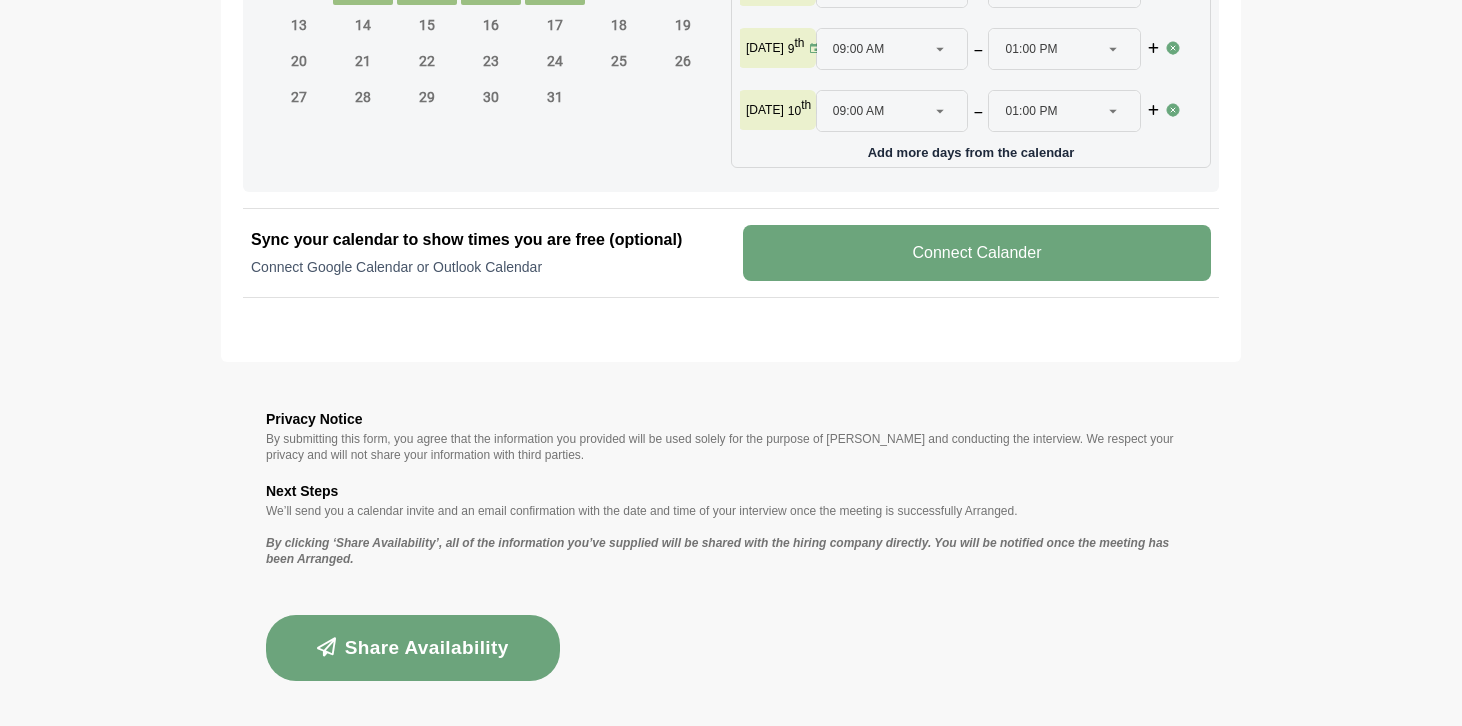 scroll, scrollTop: 1154, scrollLeft: 0, axis: vertical 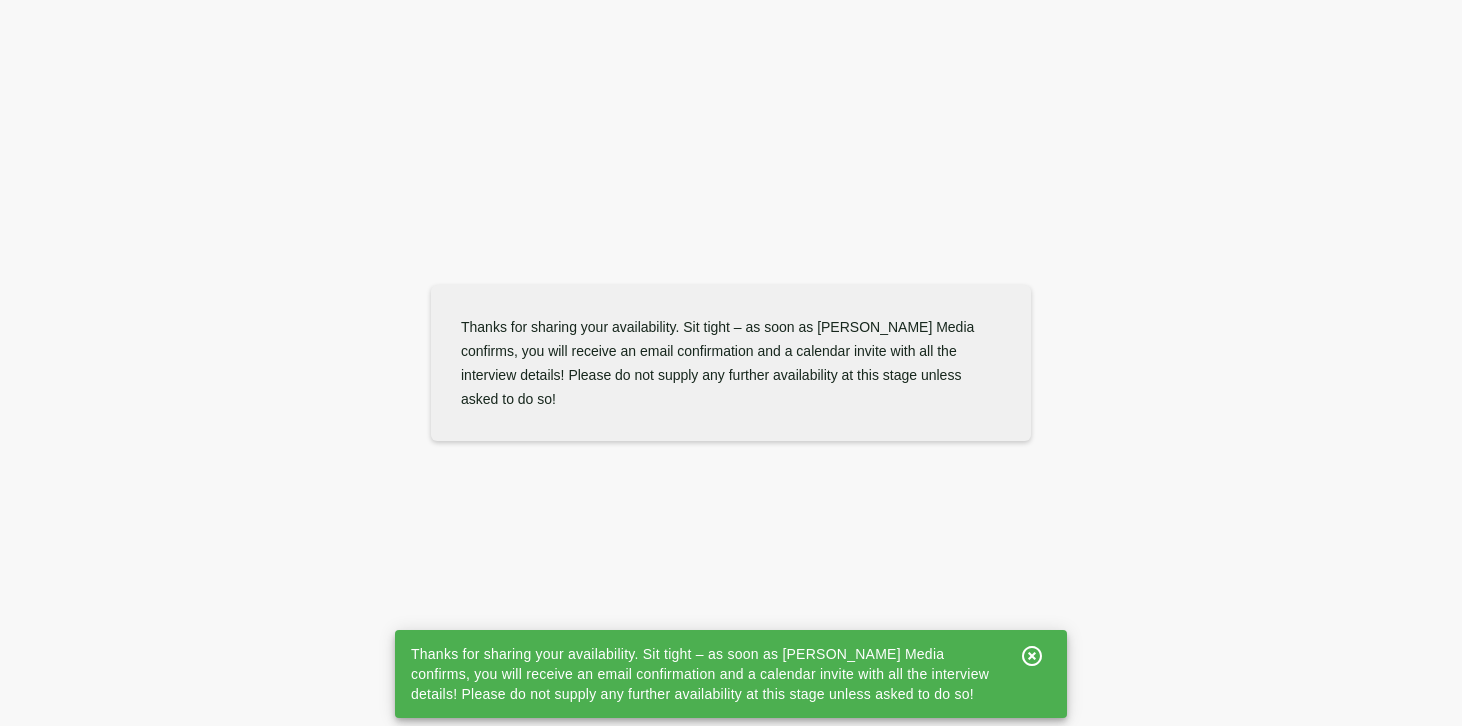 drag, startPoint x: 581, startPoint y: 422, endPoint x: 462, endPoint y: 297, distance: 172.58621 